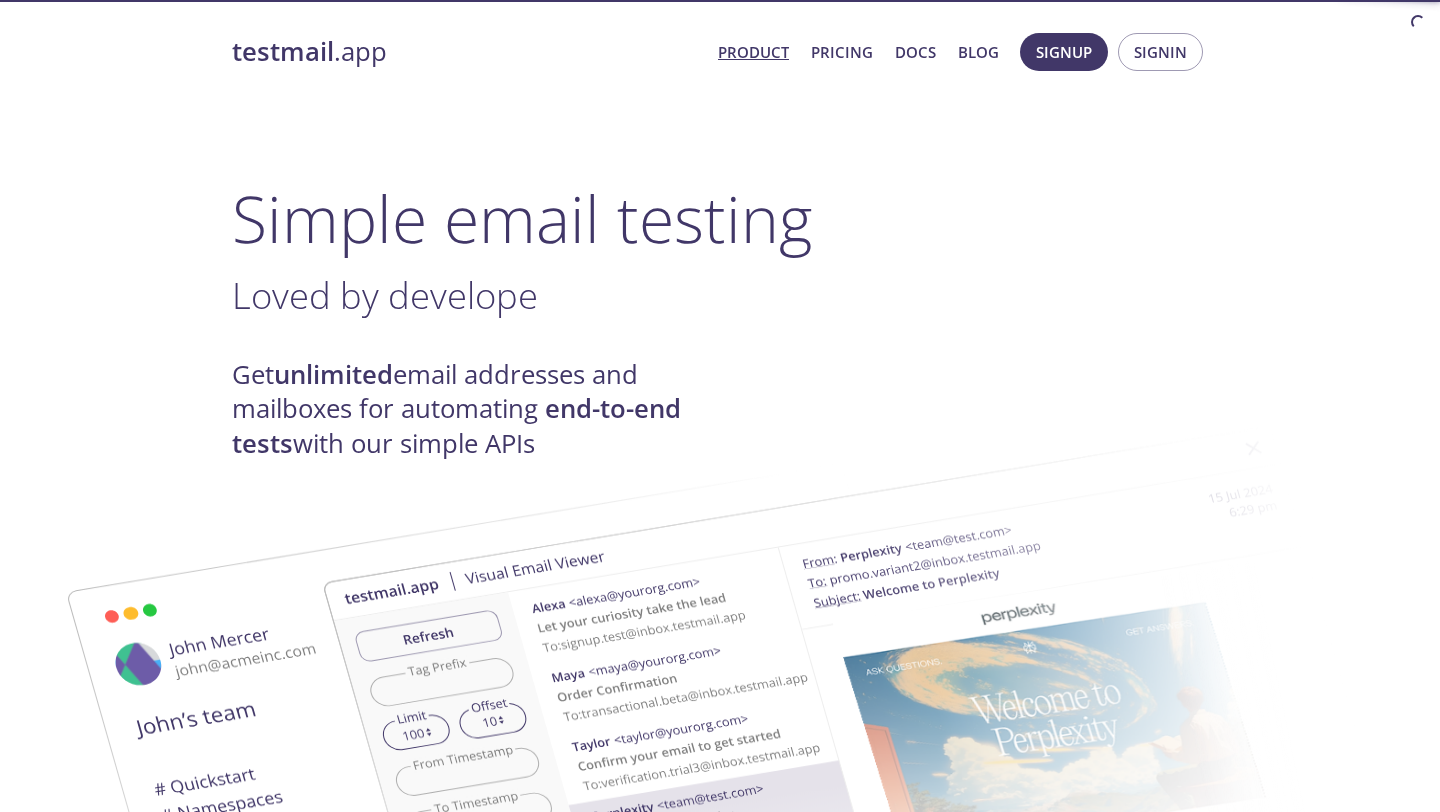scroll, scrollTop: 0, scrollLeft: 0, axis: both 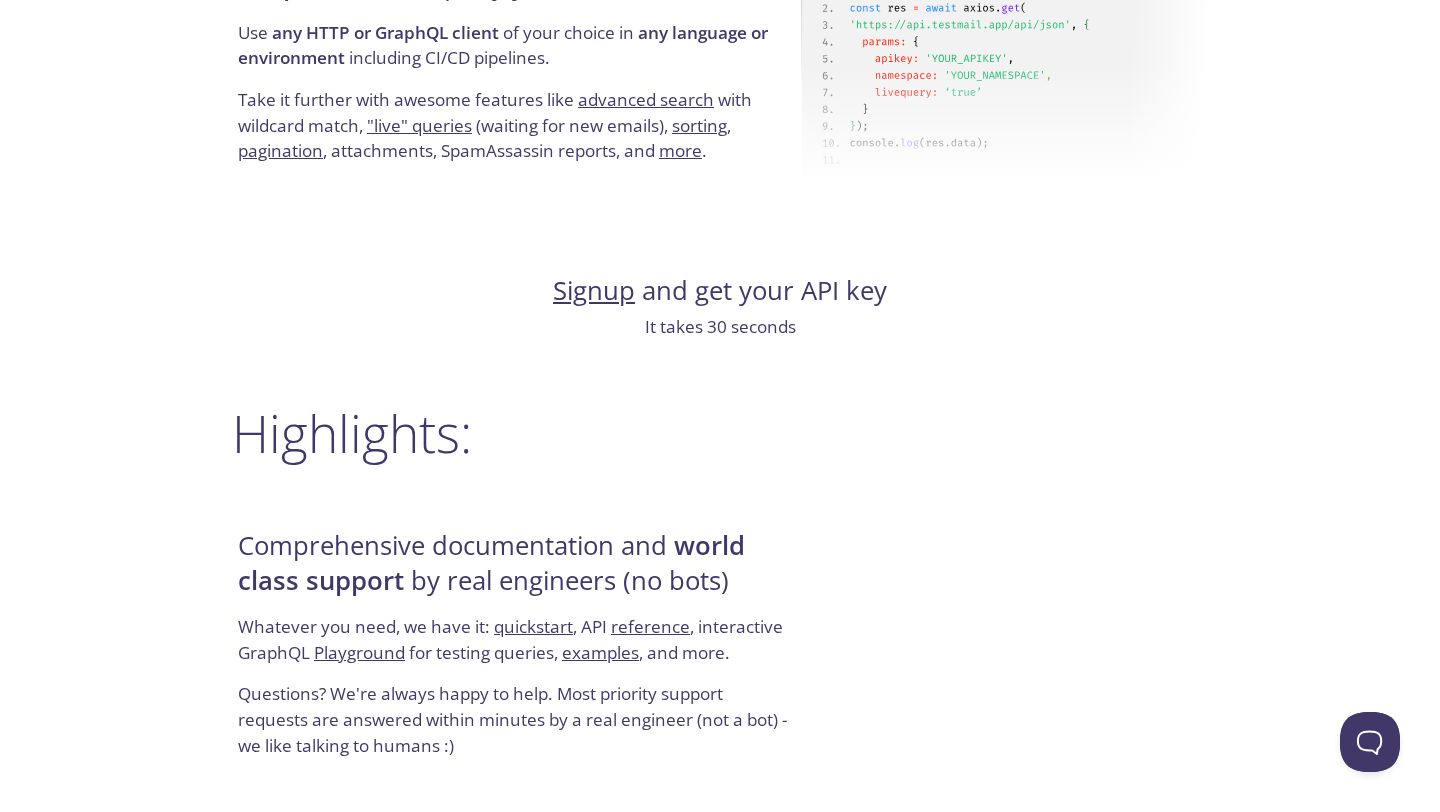 click on "Signup" at bounding box center (594, 290) 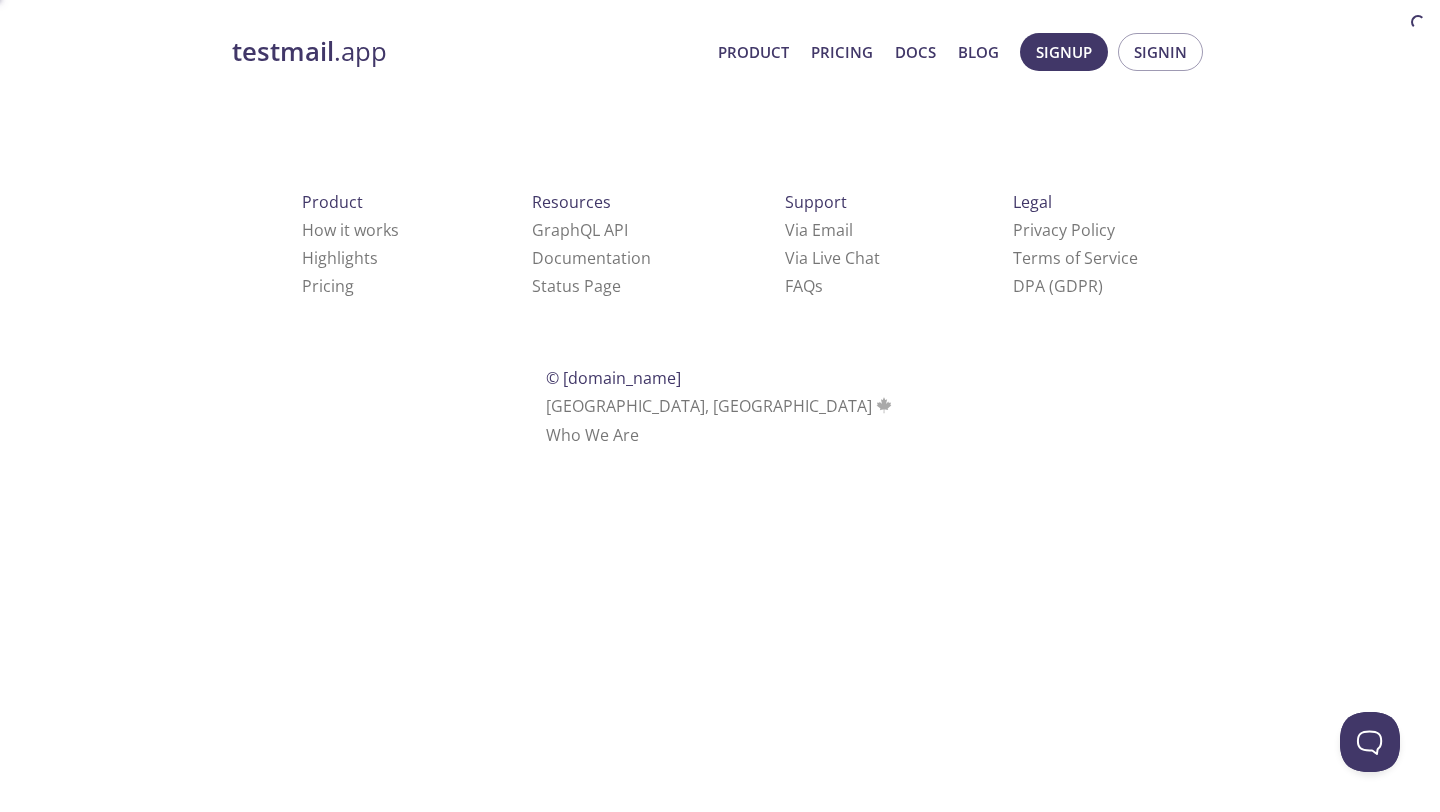 scroll, scrollTop: 0, scrollLeft: 0, axis: both 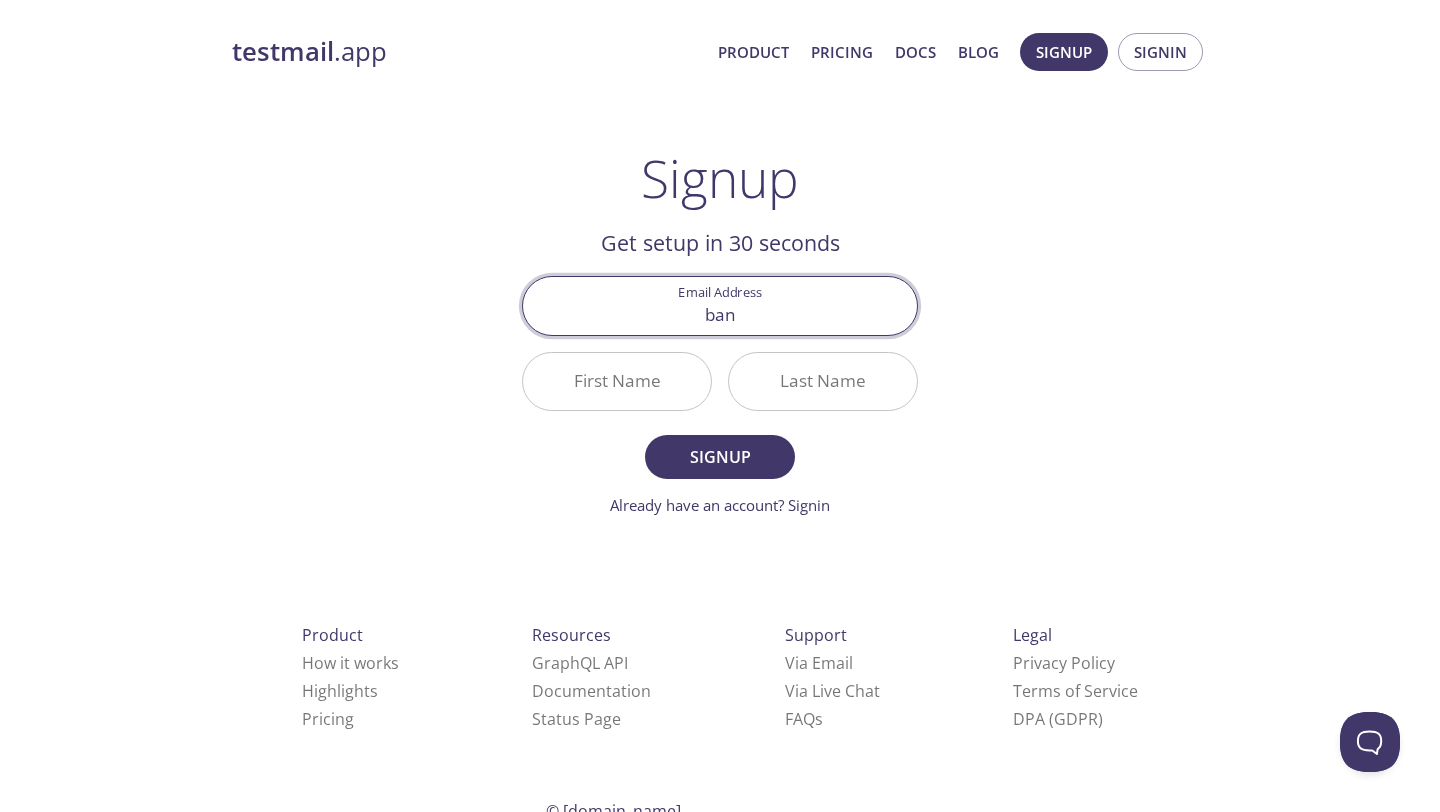 type on "[EMAIL_ADDRESS][DOMAIN_NAME]" 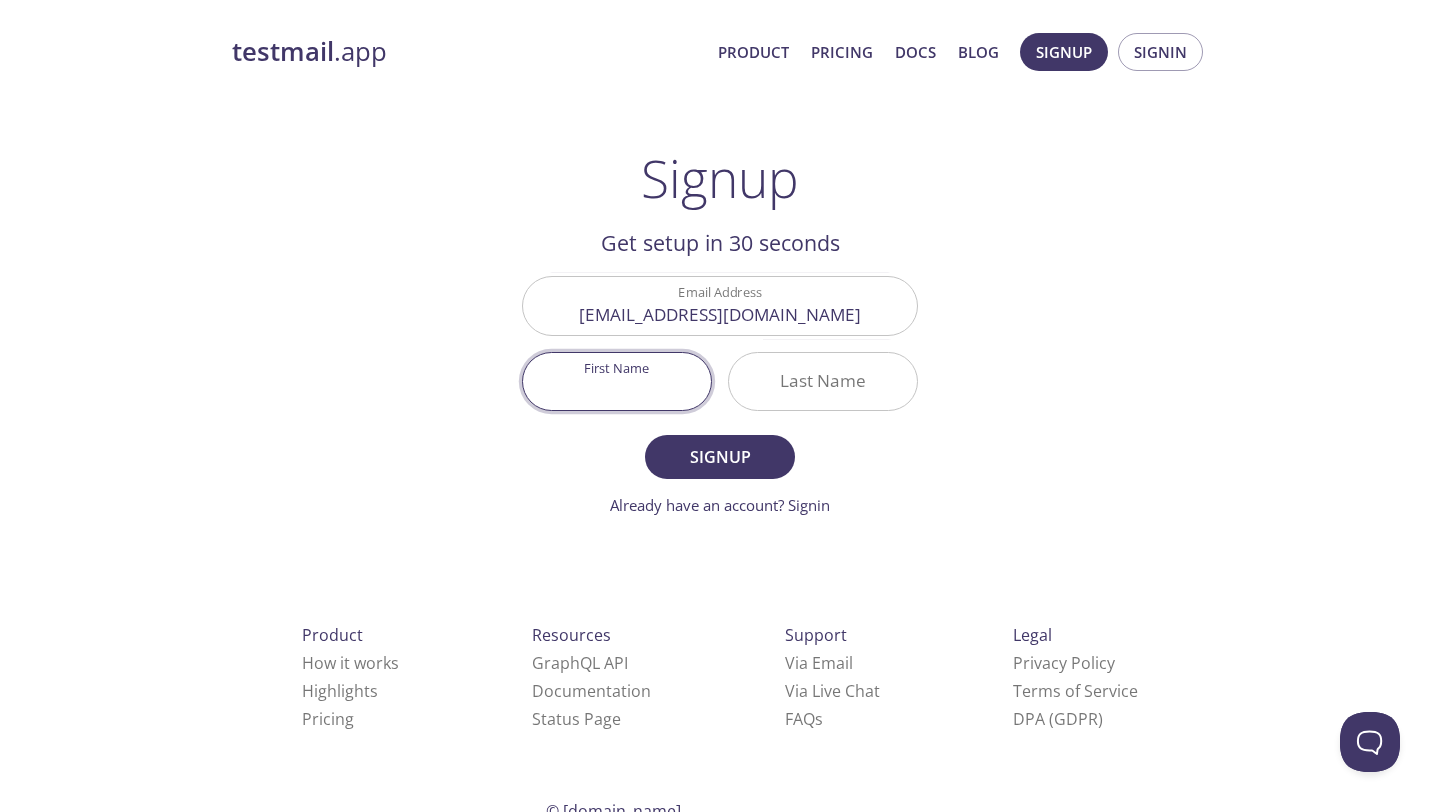 click on "First Name" at bounding box center (617, 381) 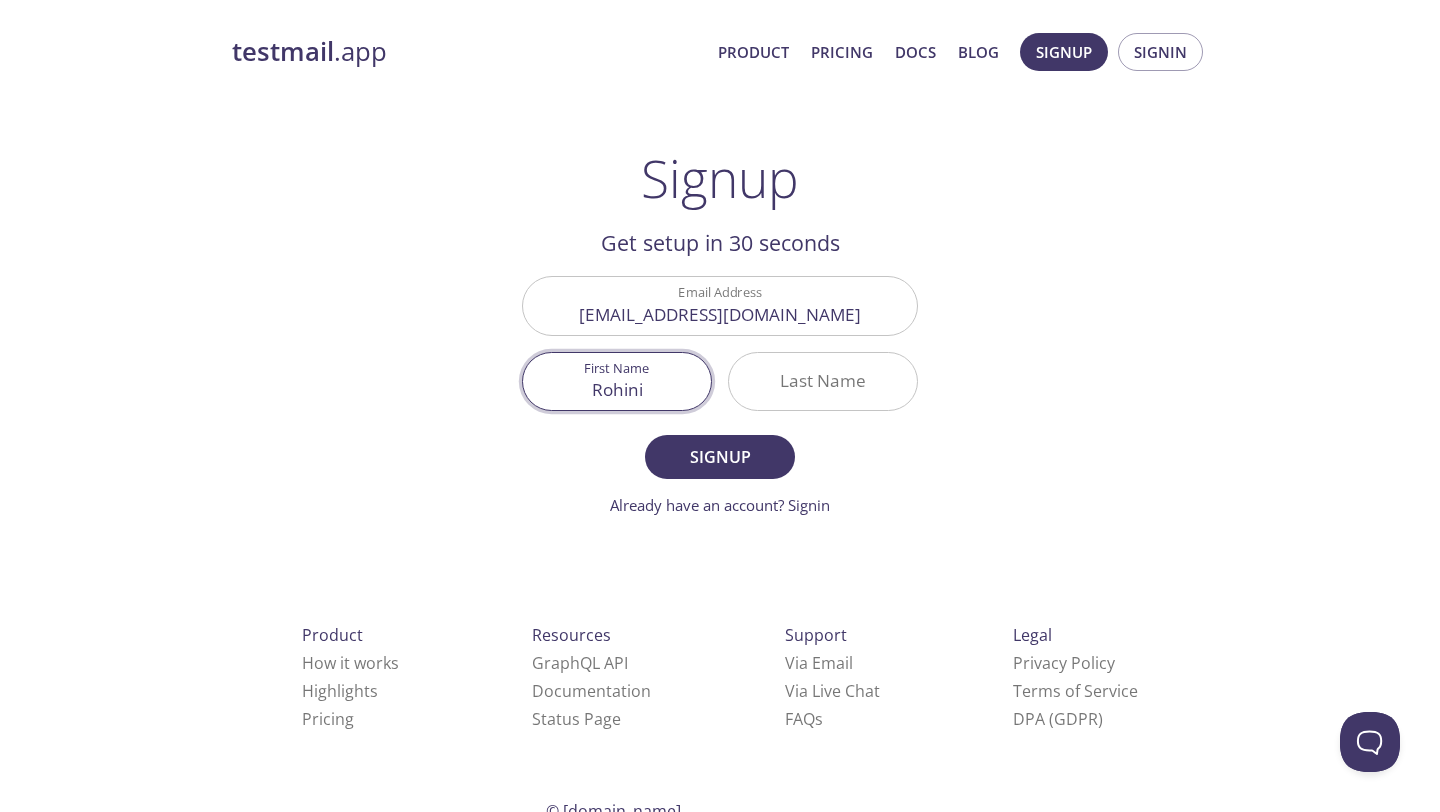 type on "Rohini" 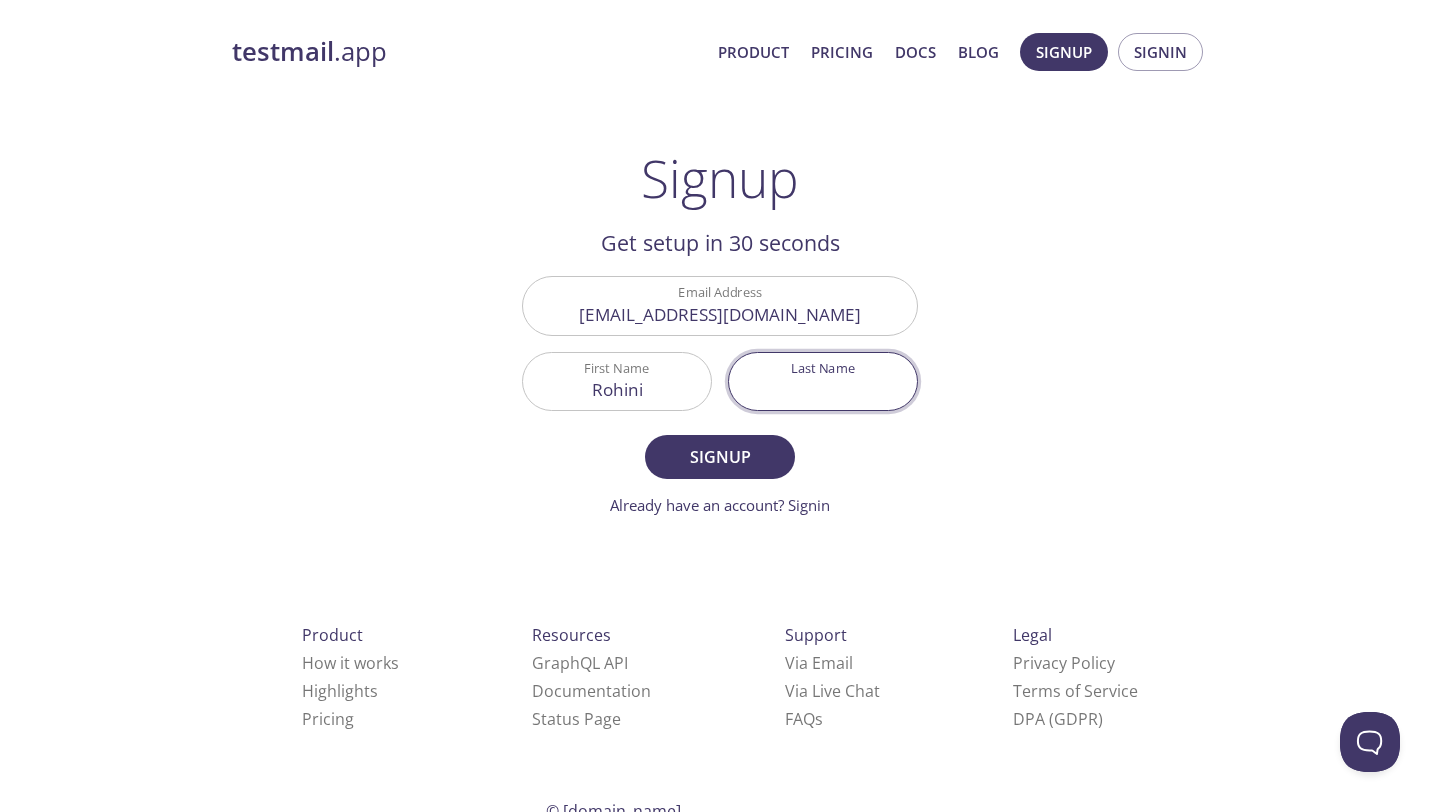 click on "Last Name" at bounding box center (823, 381) 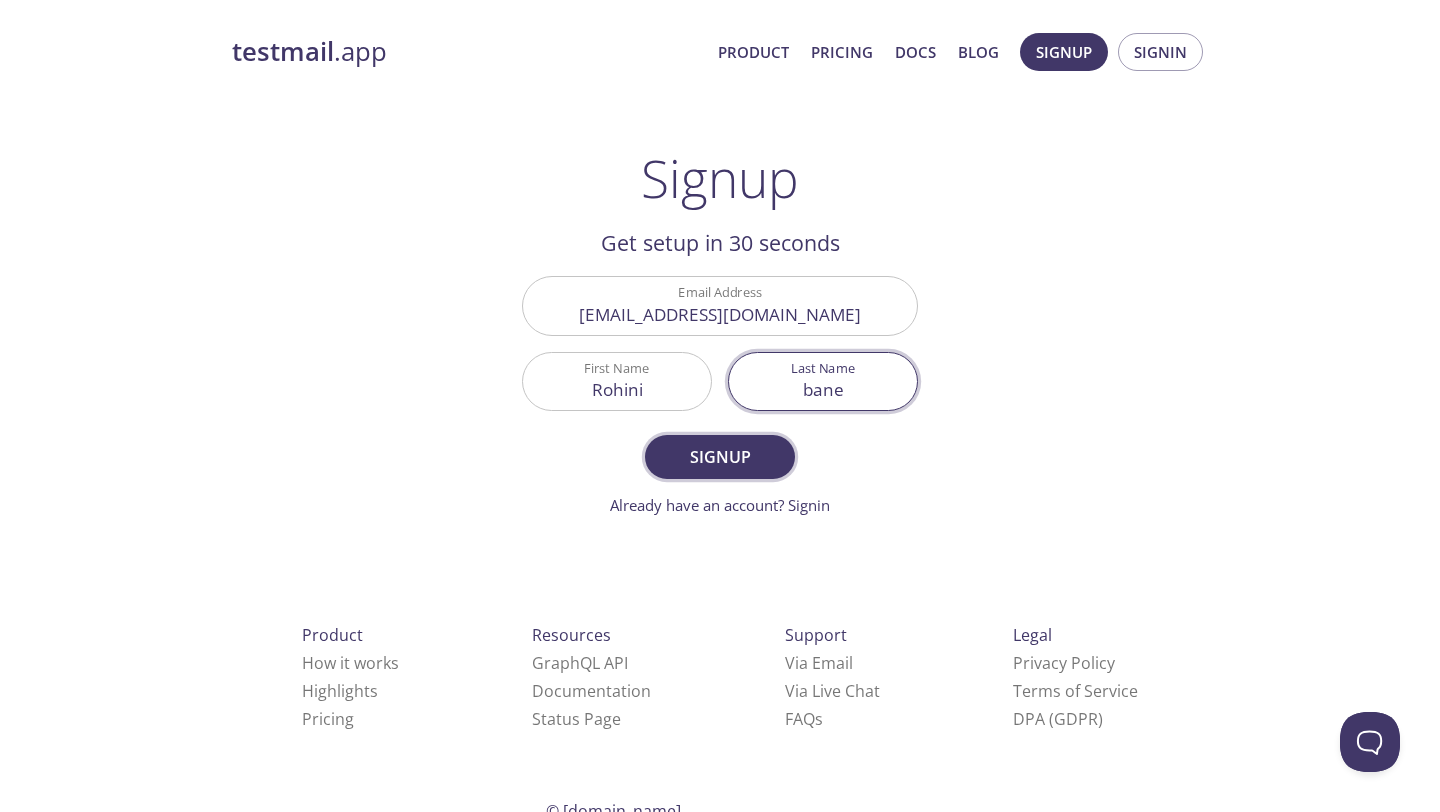 type on "bane" 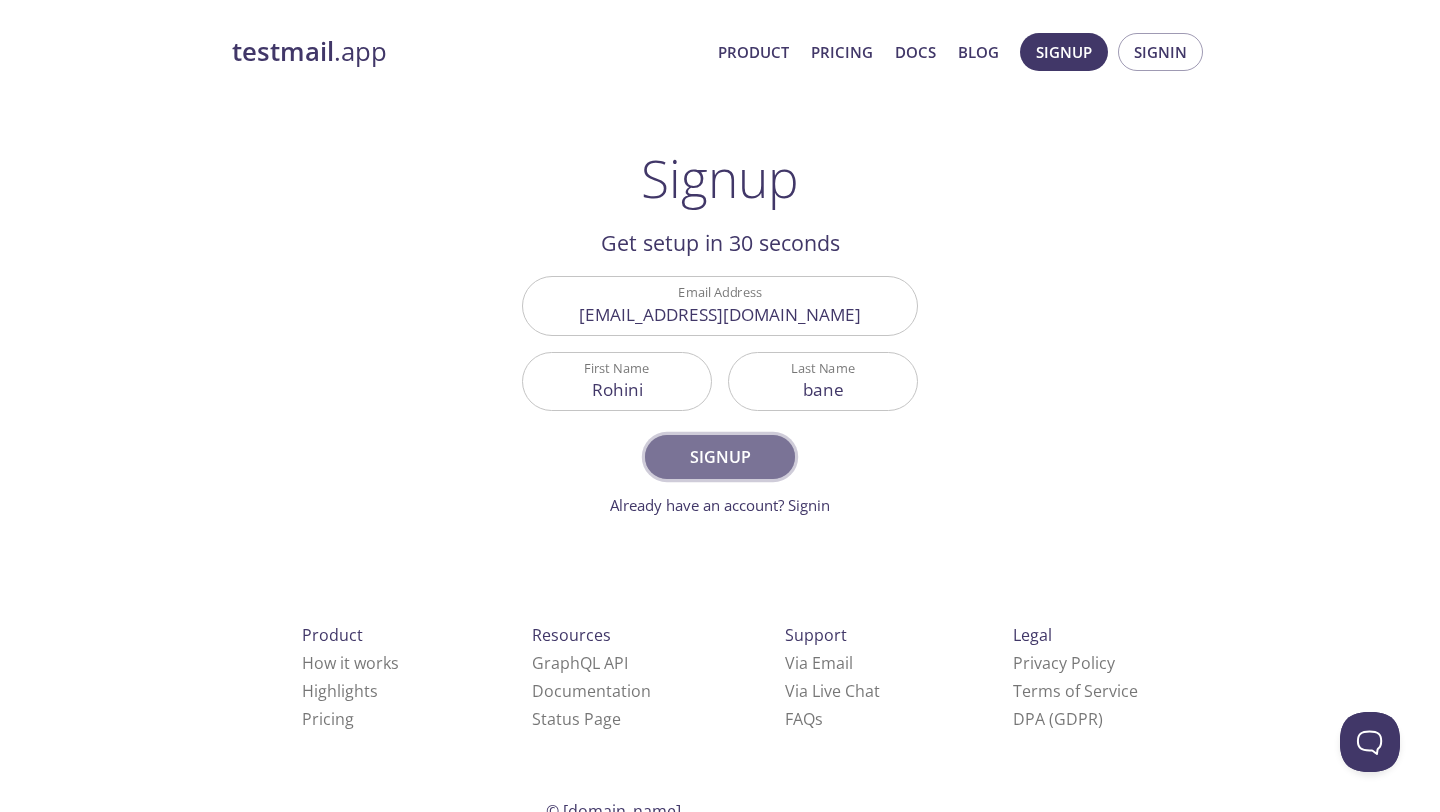 click on "Signup" at bounding box center [720, 457] 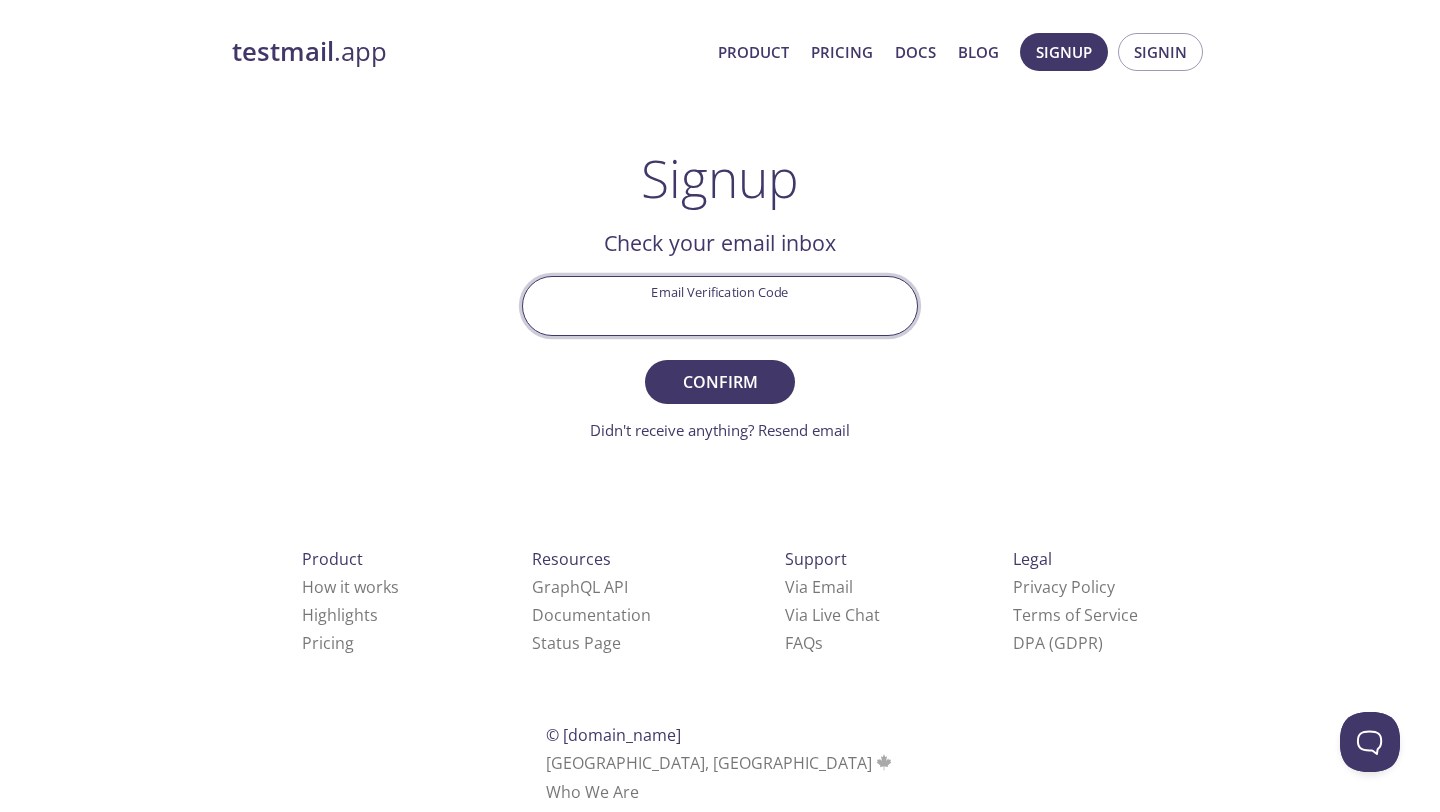 click on "Email Verification Code" at bounding box center (720, 305) 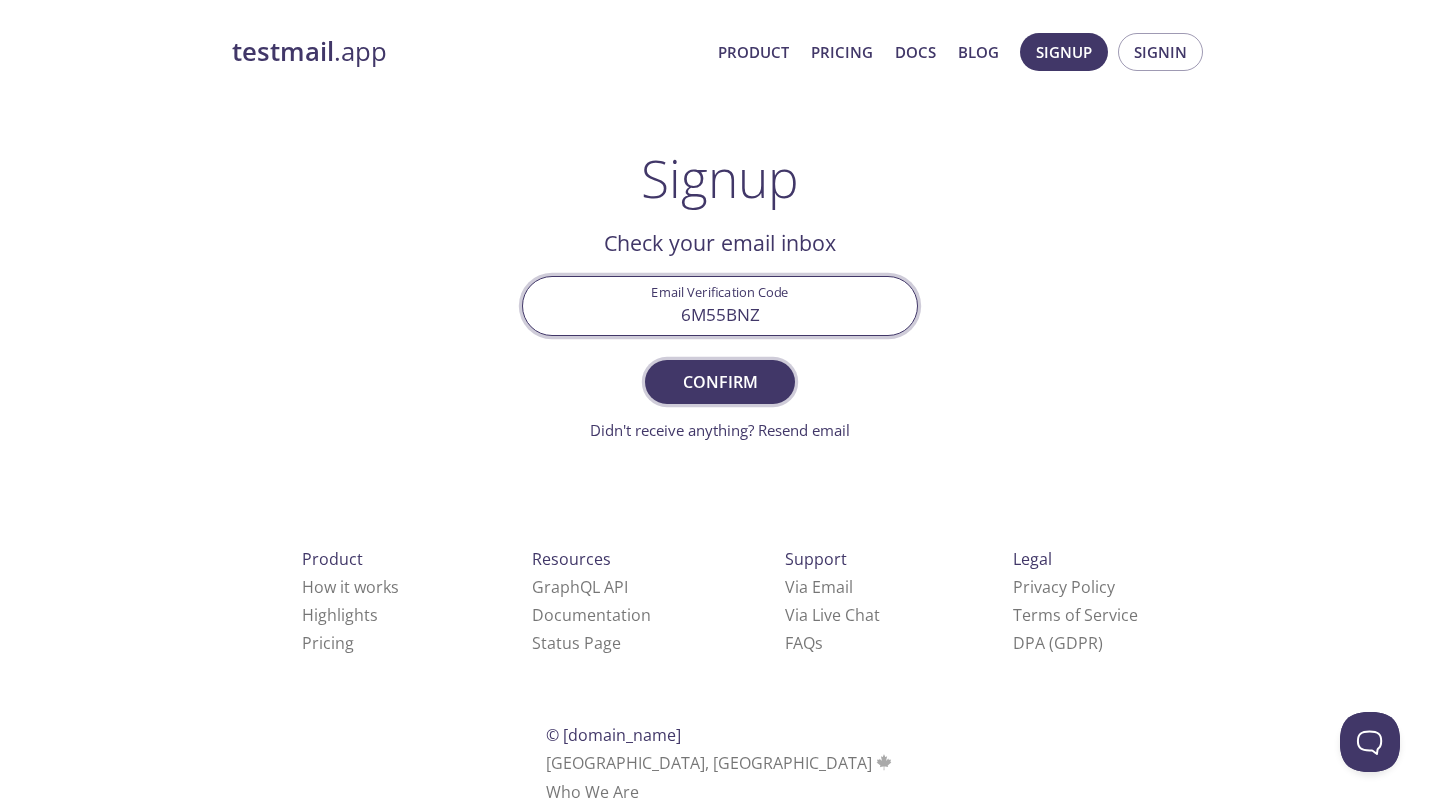 type on "6M55BNZ" 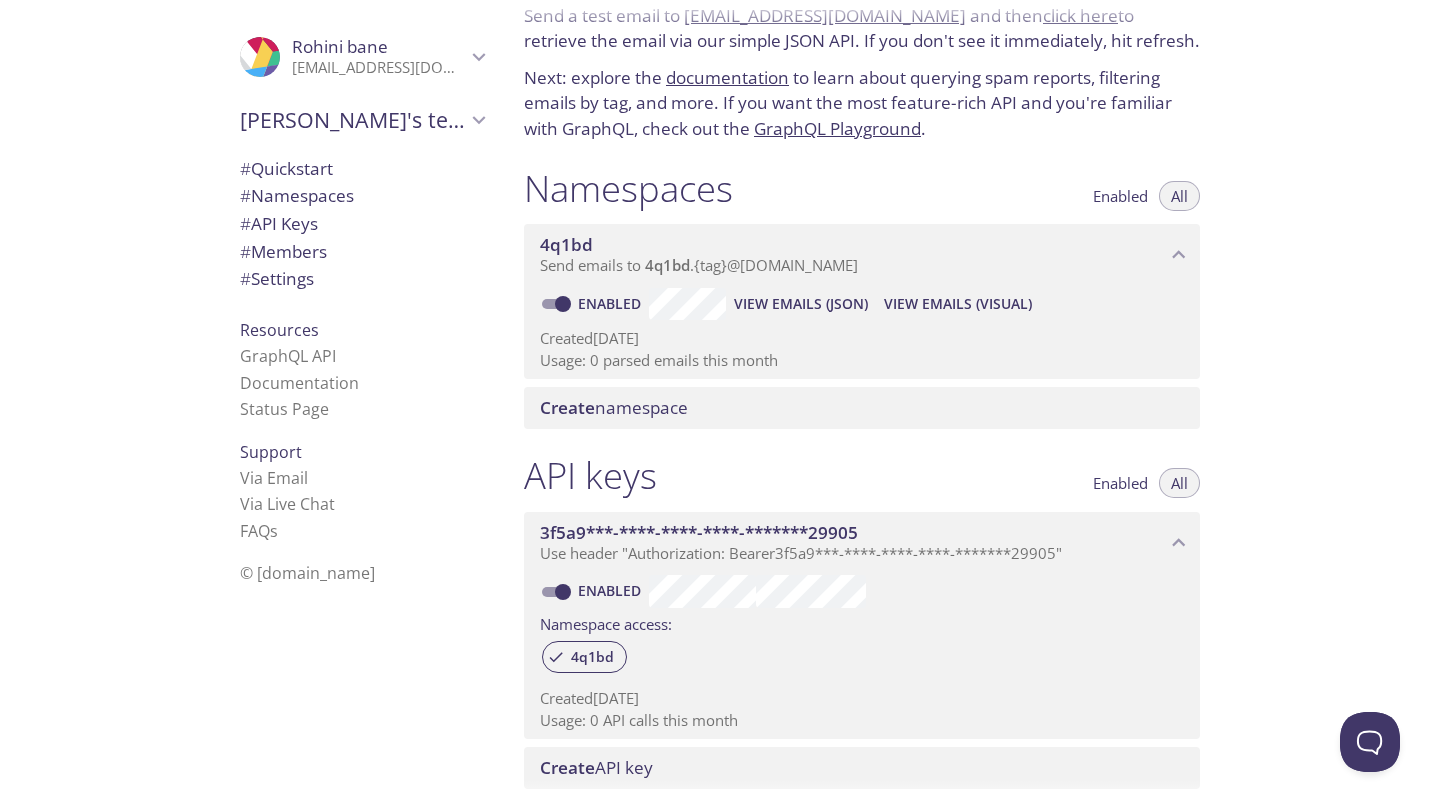 scroll, scrollTop: 0, scrollLeft: 0, axis: both 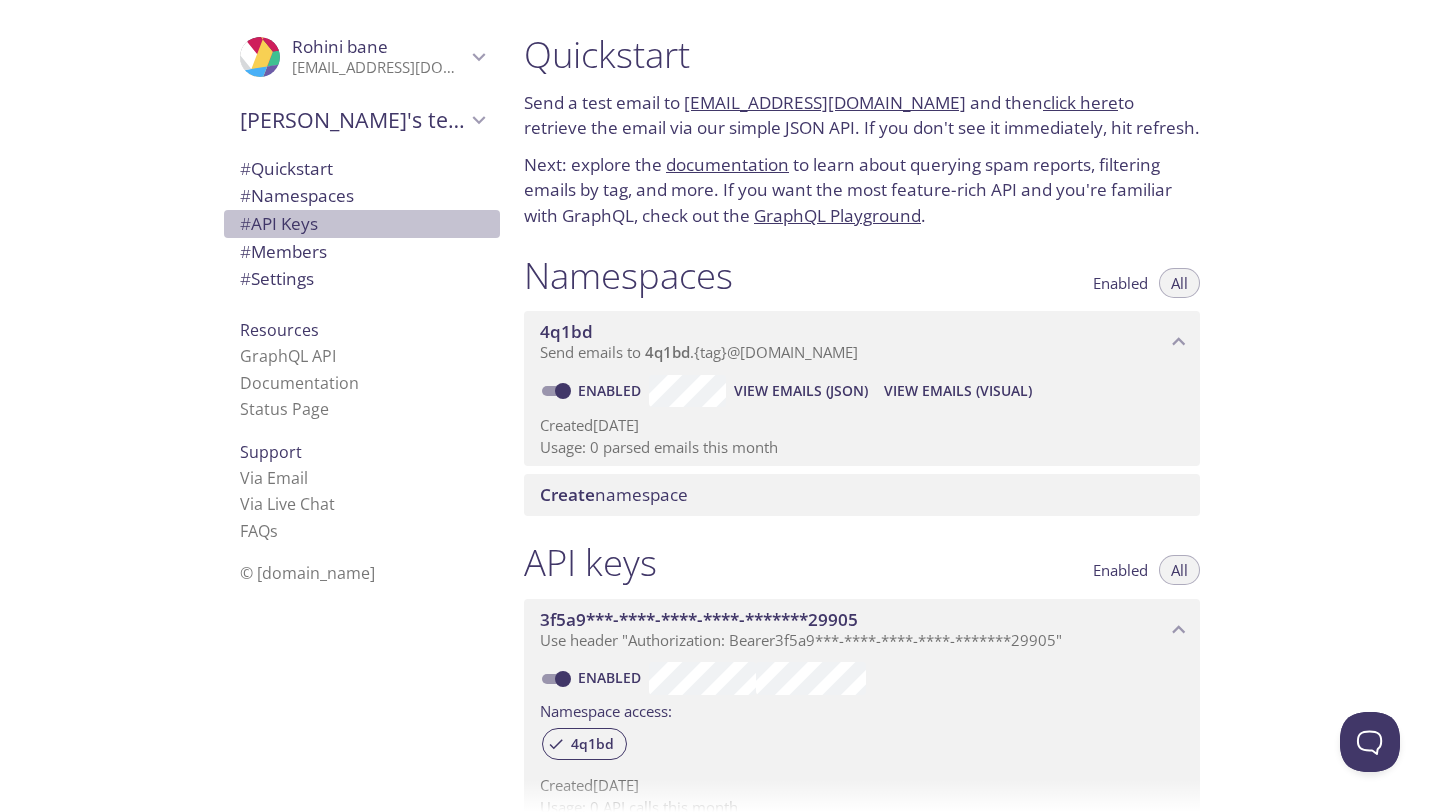 click on "#  API Keys" at bounding box center [279, 223] 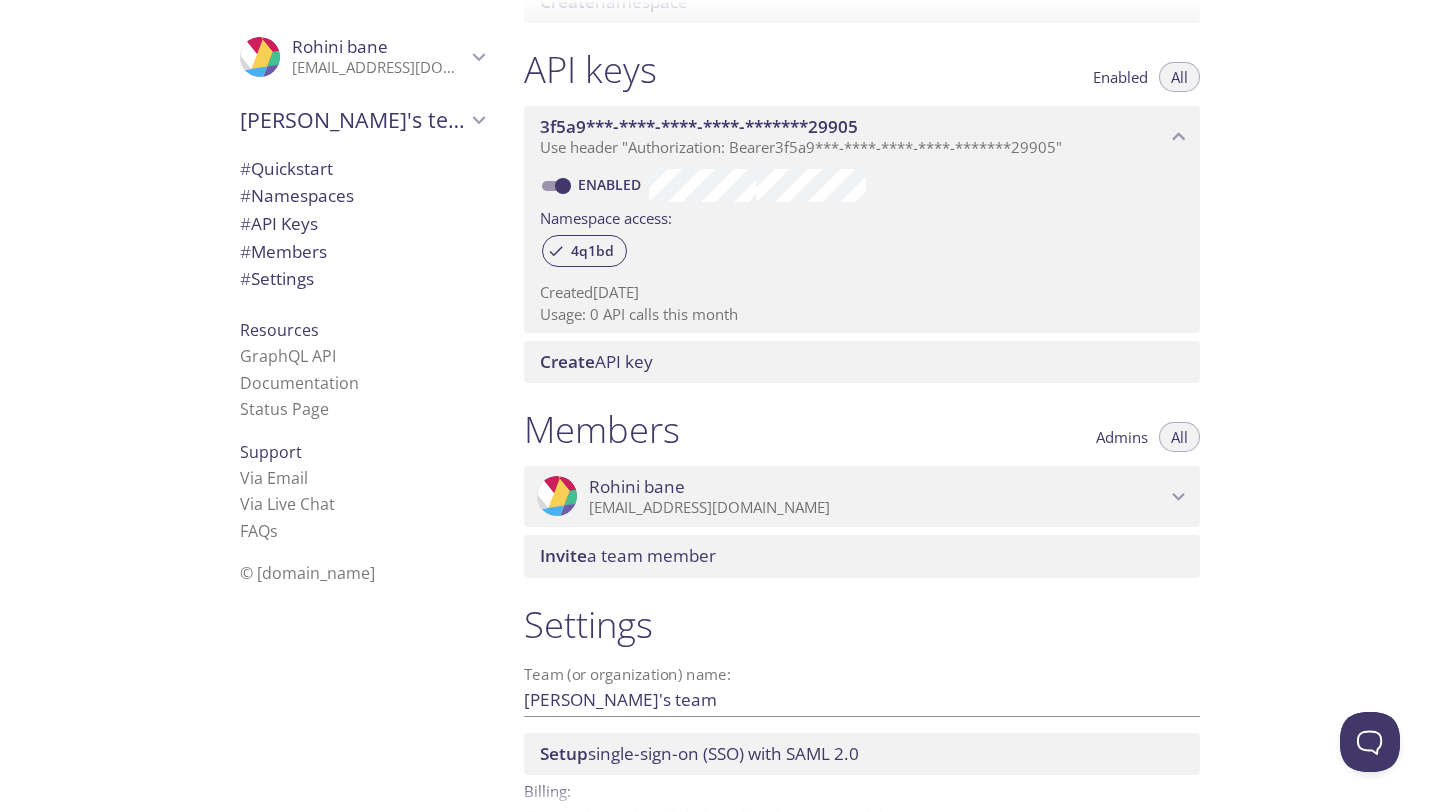scroll, scrollTop: 473, scrollLeft: 0, axis: vertical 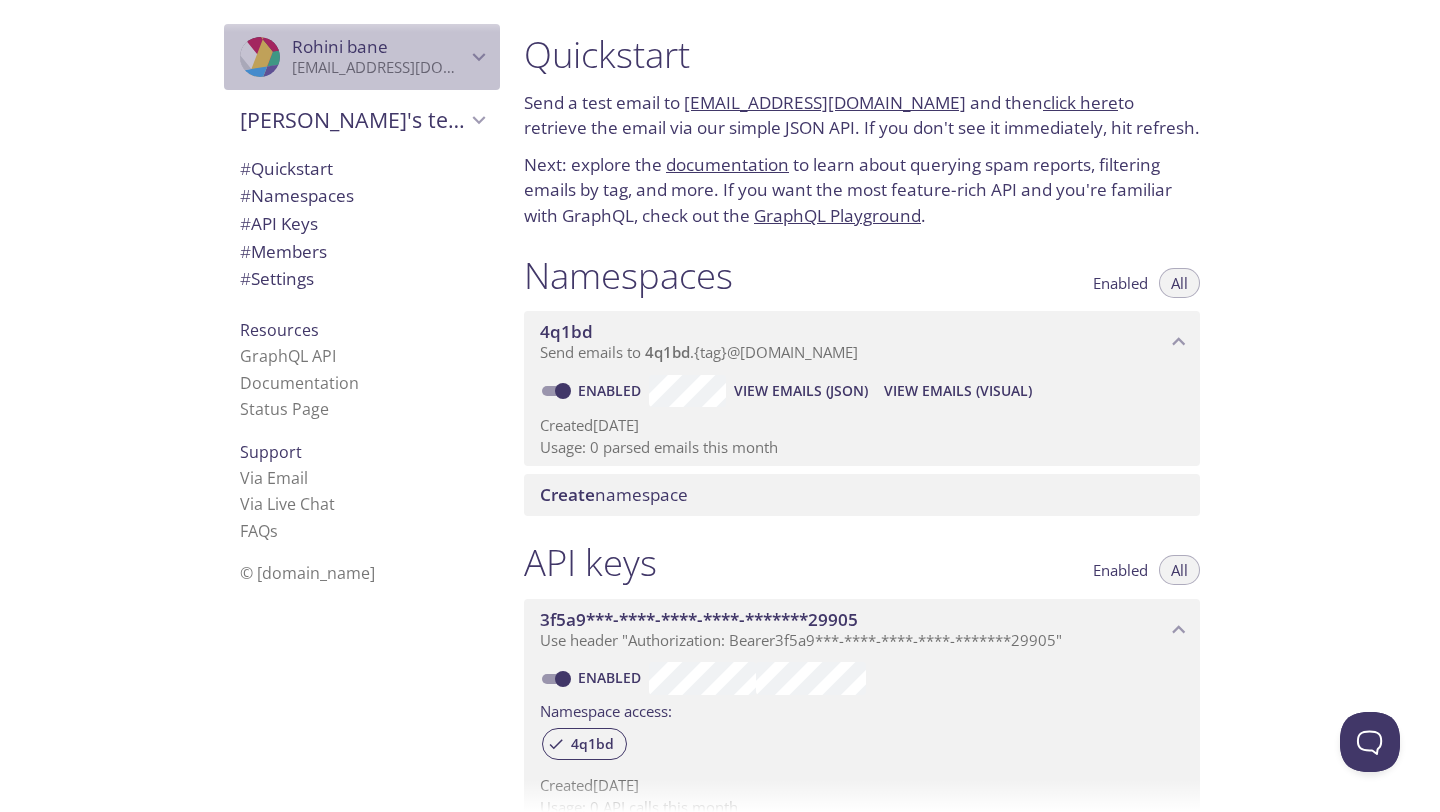 click 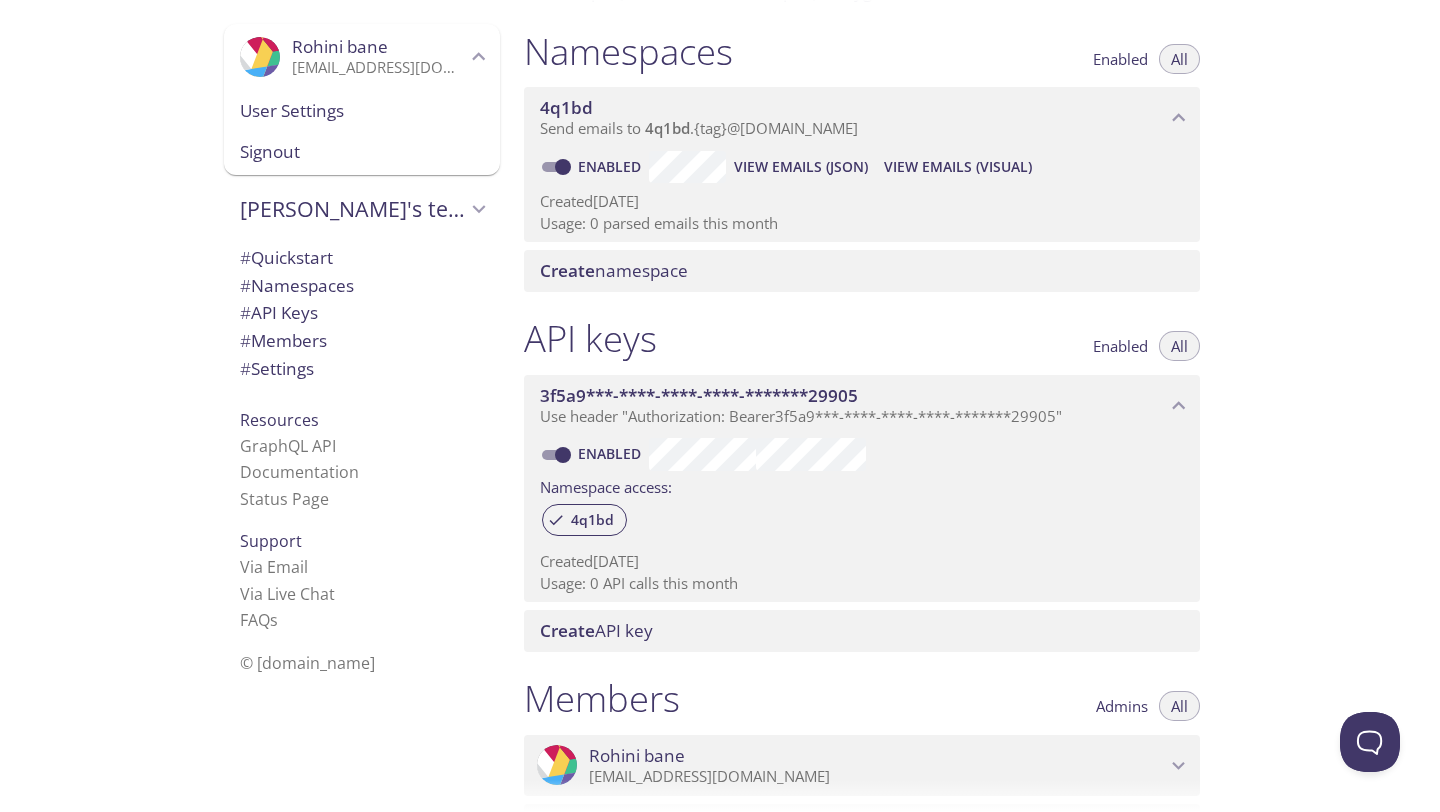 scroll, scrollTop: 238, scrollLeft: 0, axis: vertical 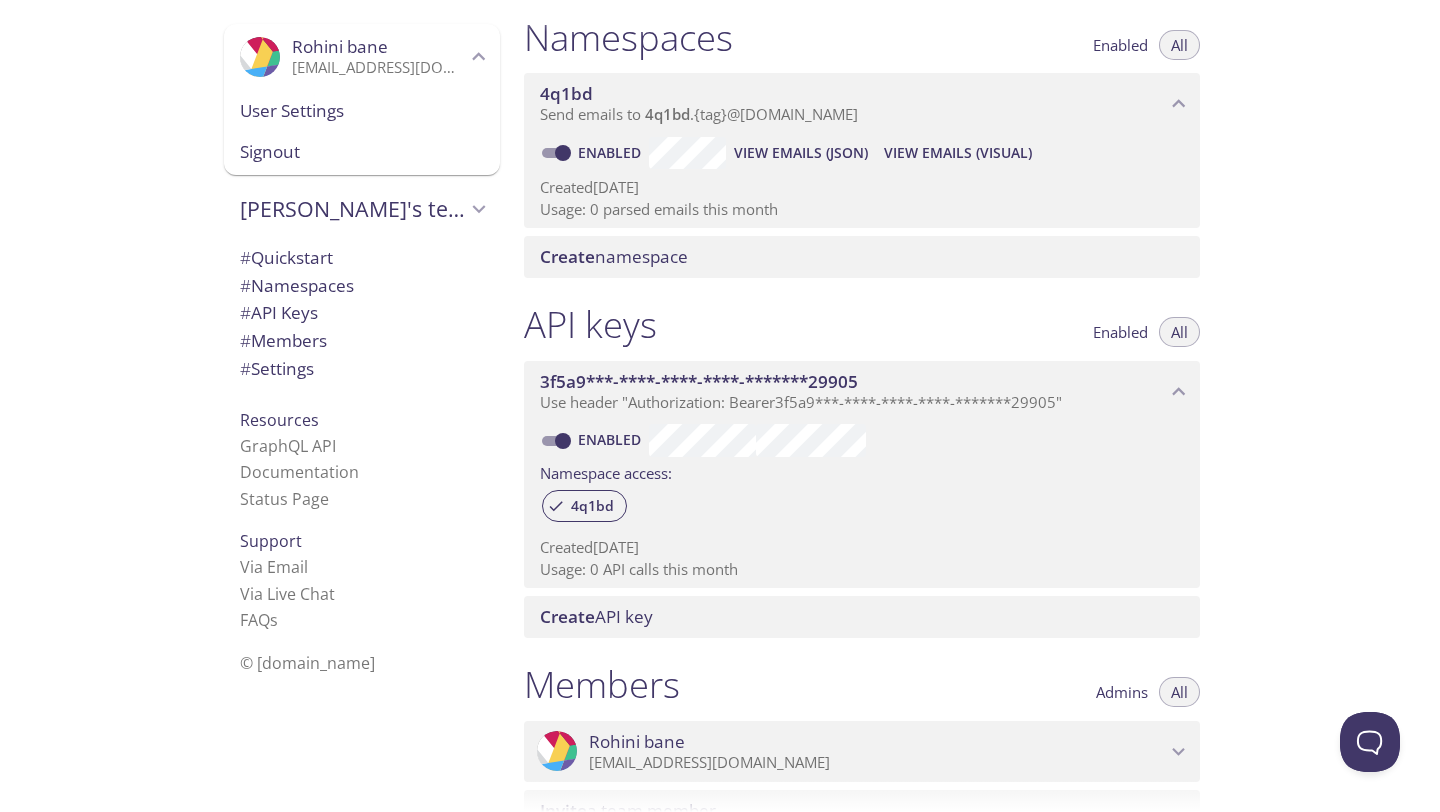 click on "Create  API key" at bounding box center [596, 616] 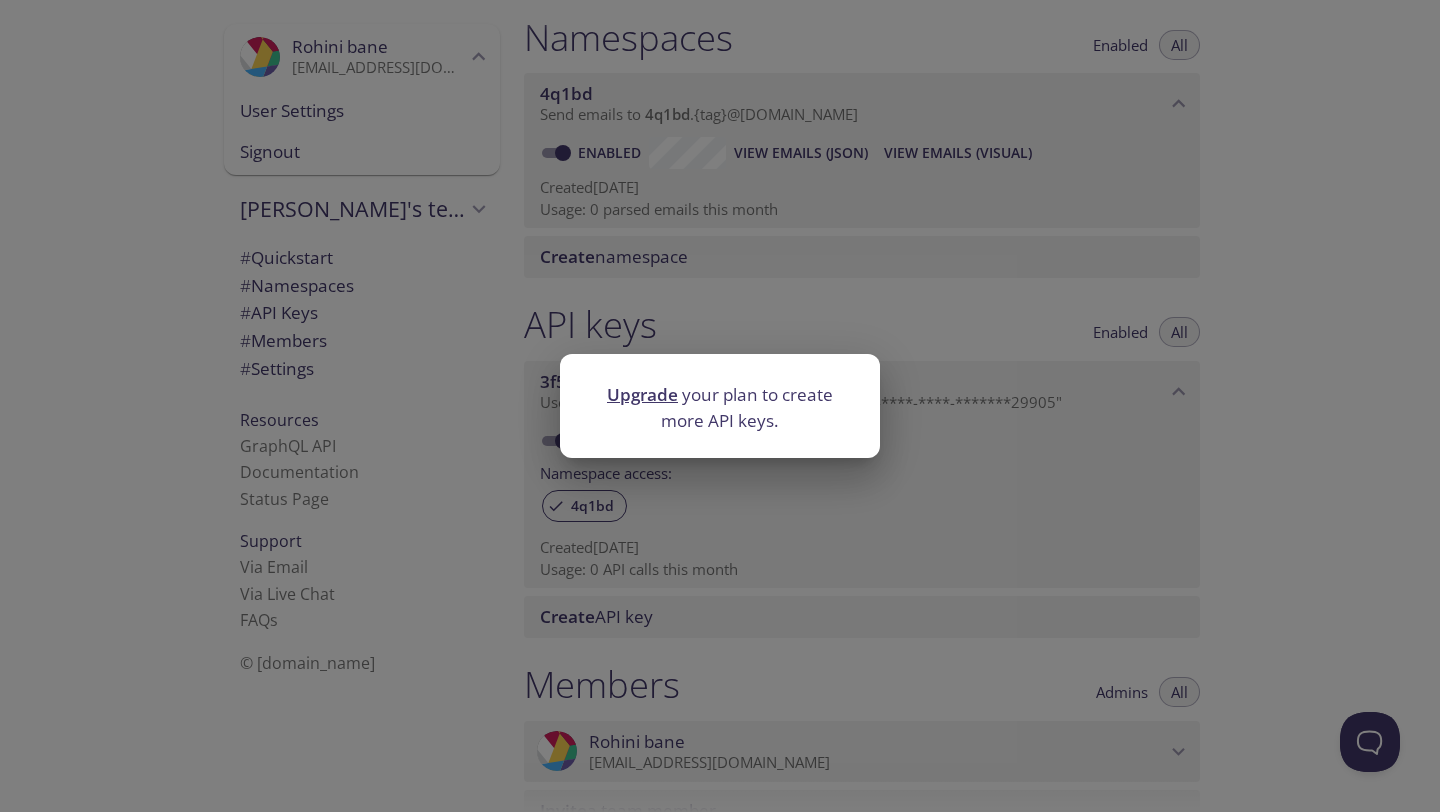 click on "Upgrade   your plan to create more API keys." at bounding box center (720, 406) 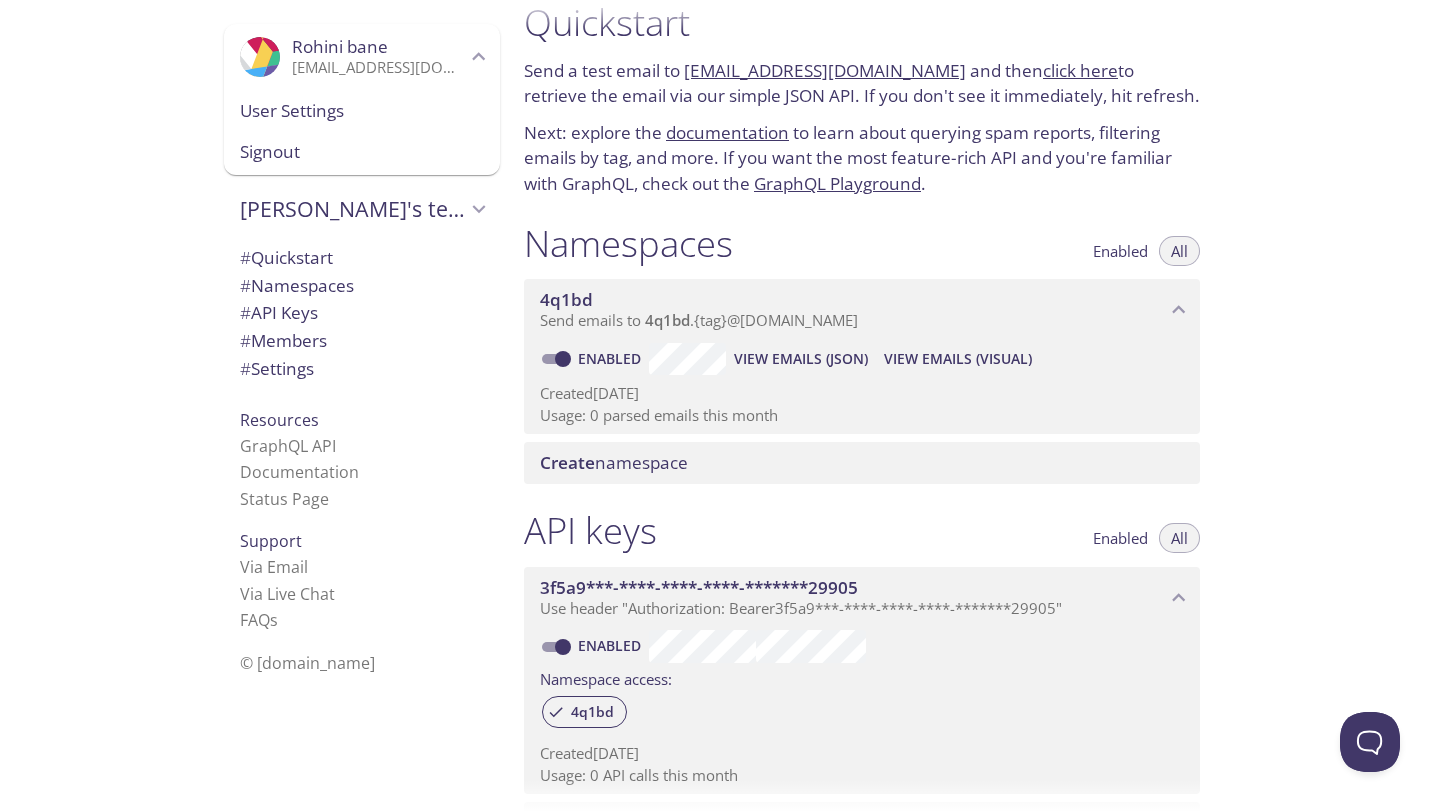 scroll, scrollTop: 0, scrollLeft: 0, axis: both 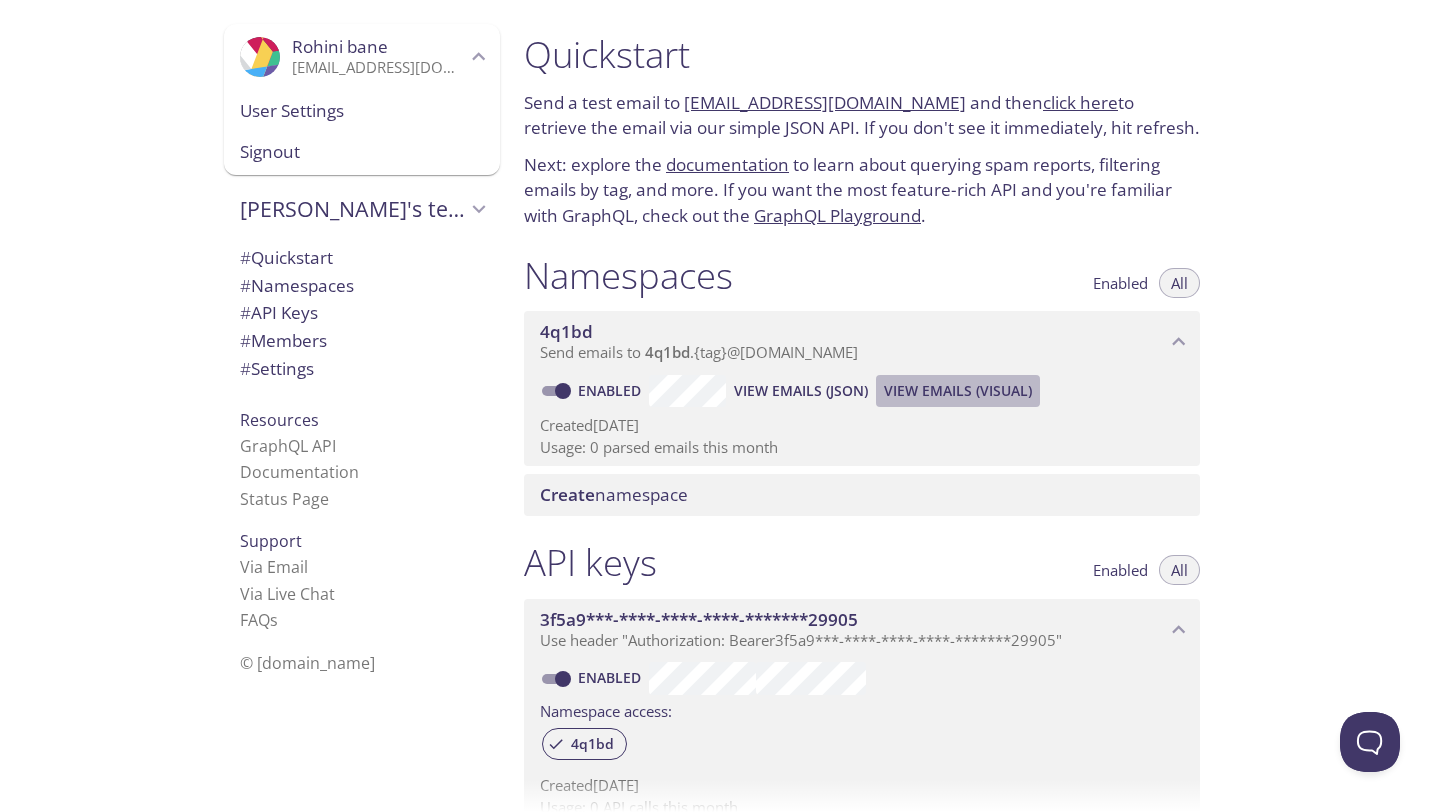 click on "View Emails (Visual)" at bounding box center [958, 391] 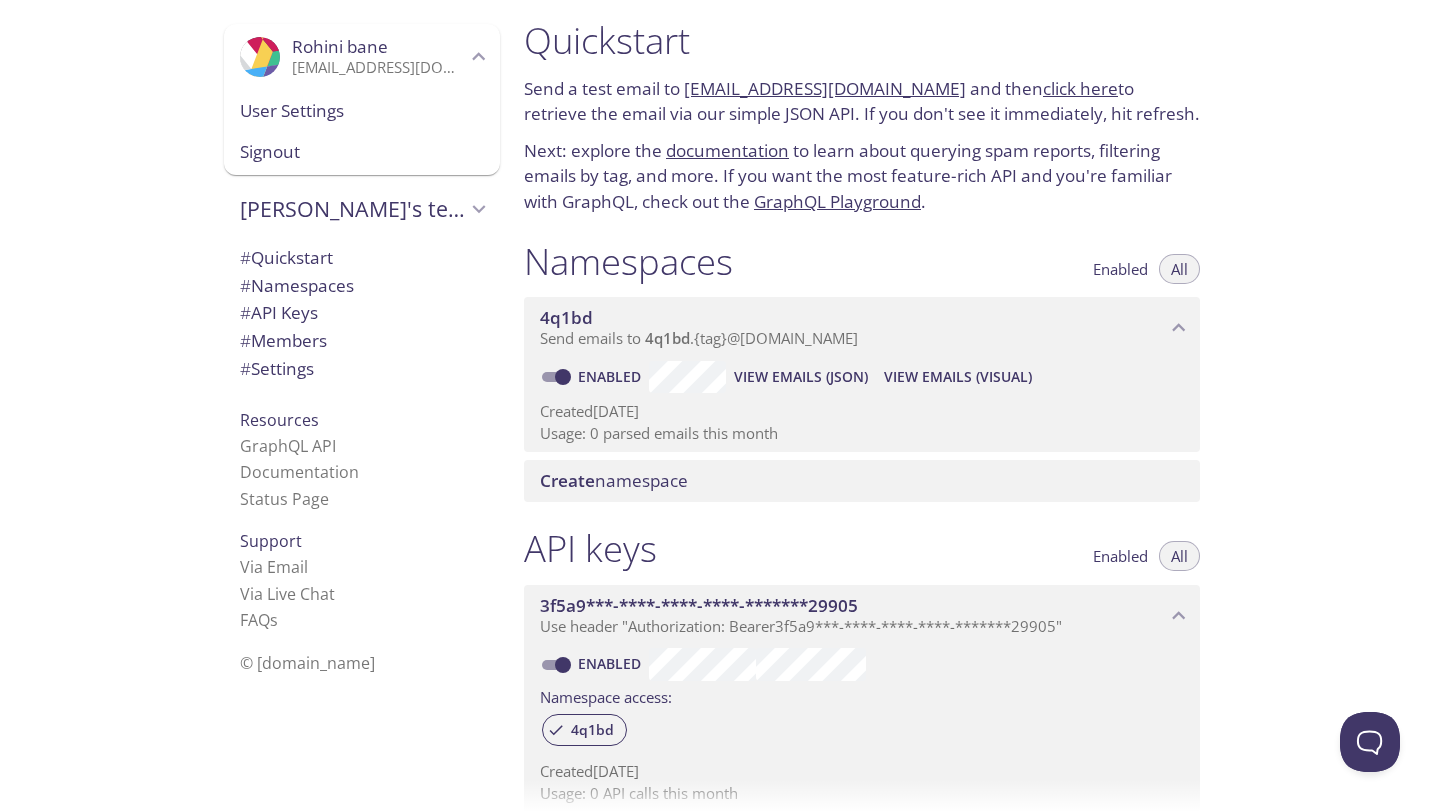 scroll, scrollTop: 0, scrollLeft: 0, axis: both 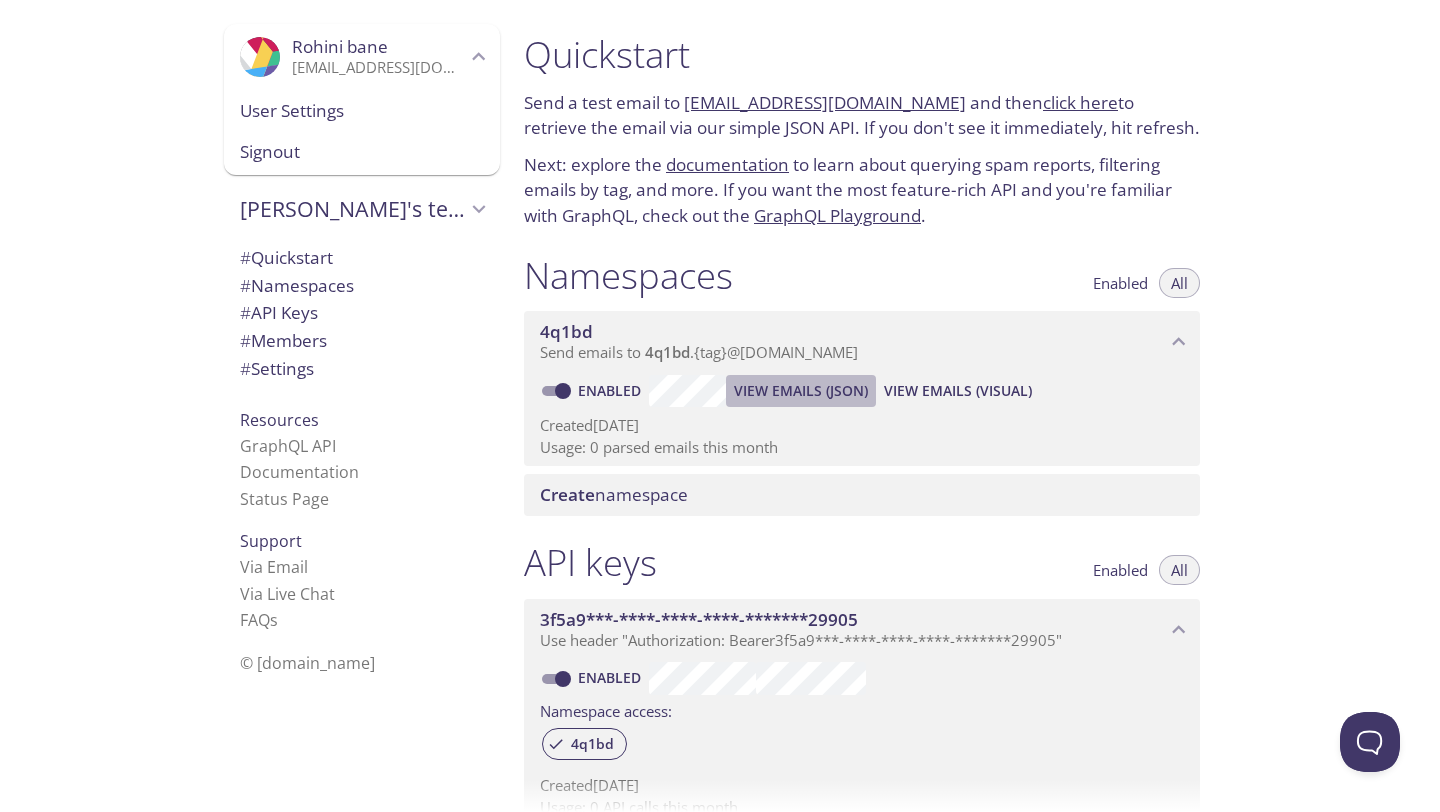 click on "View Emails (JSON)" at bounding box center [801, 391] 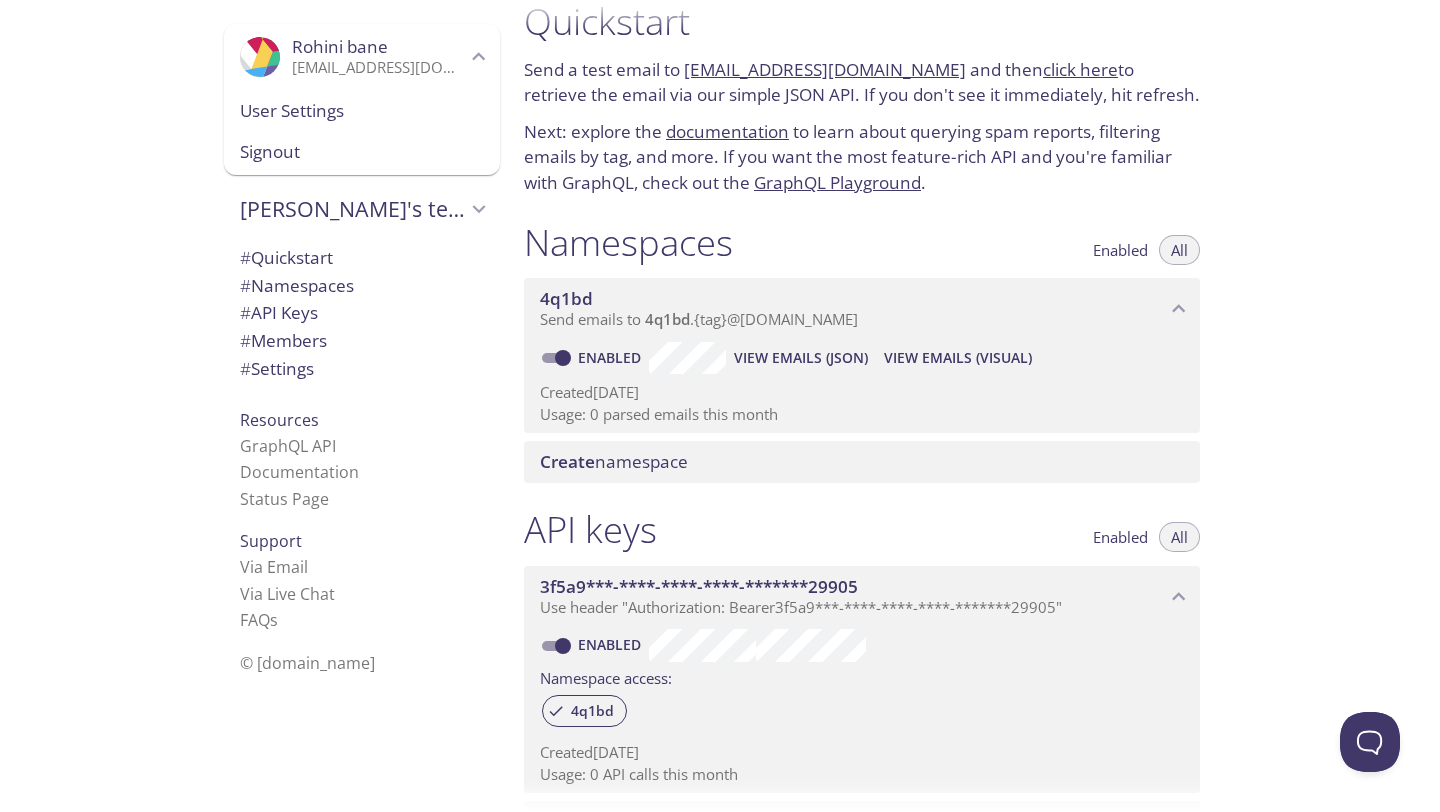 scroll, scrollTop: 0, scrollLeft: 0, axis: both 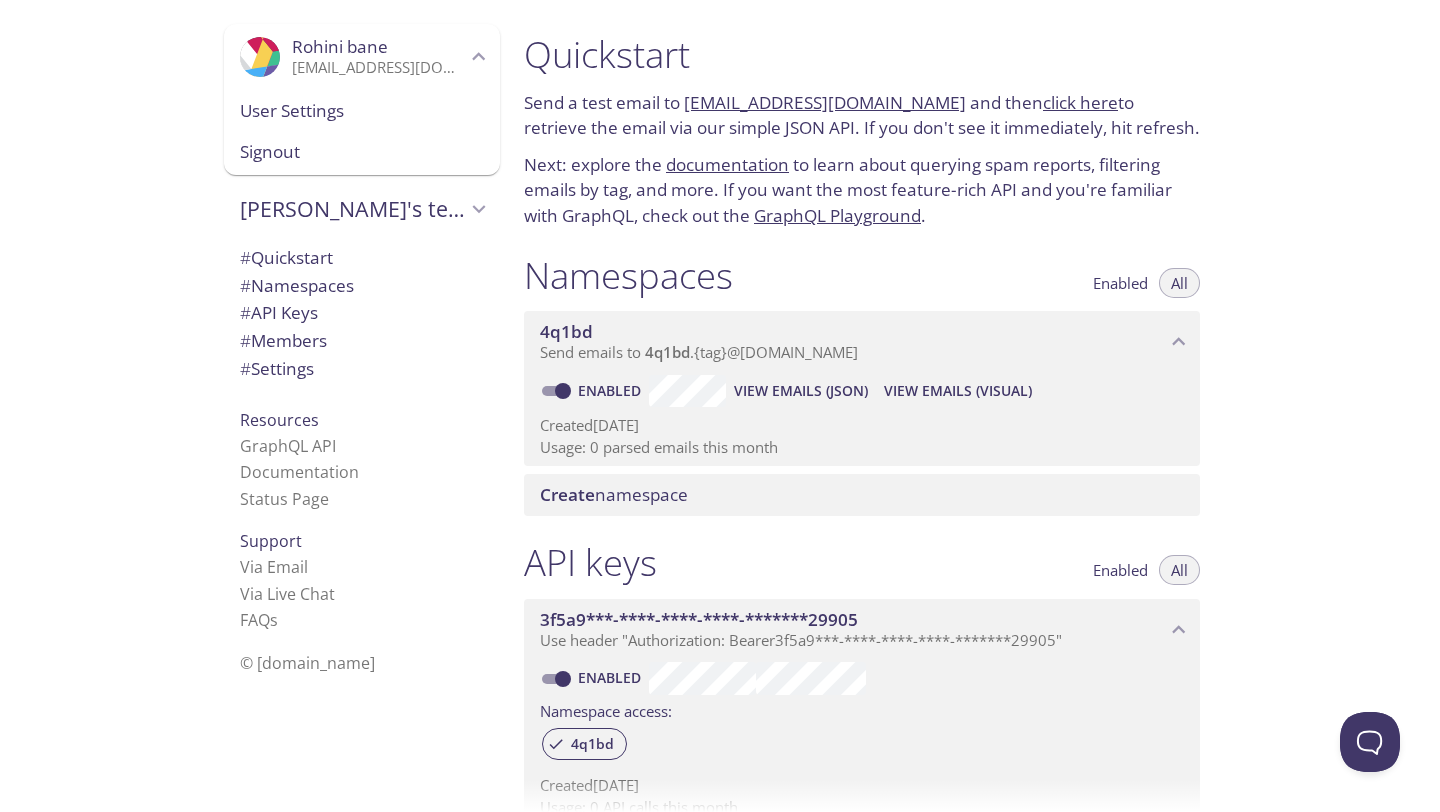 click on "[EMAIL_ADDRESS][DOMAIN_NAME]" at bounding box center [825, 102] 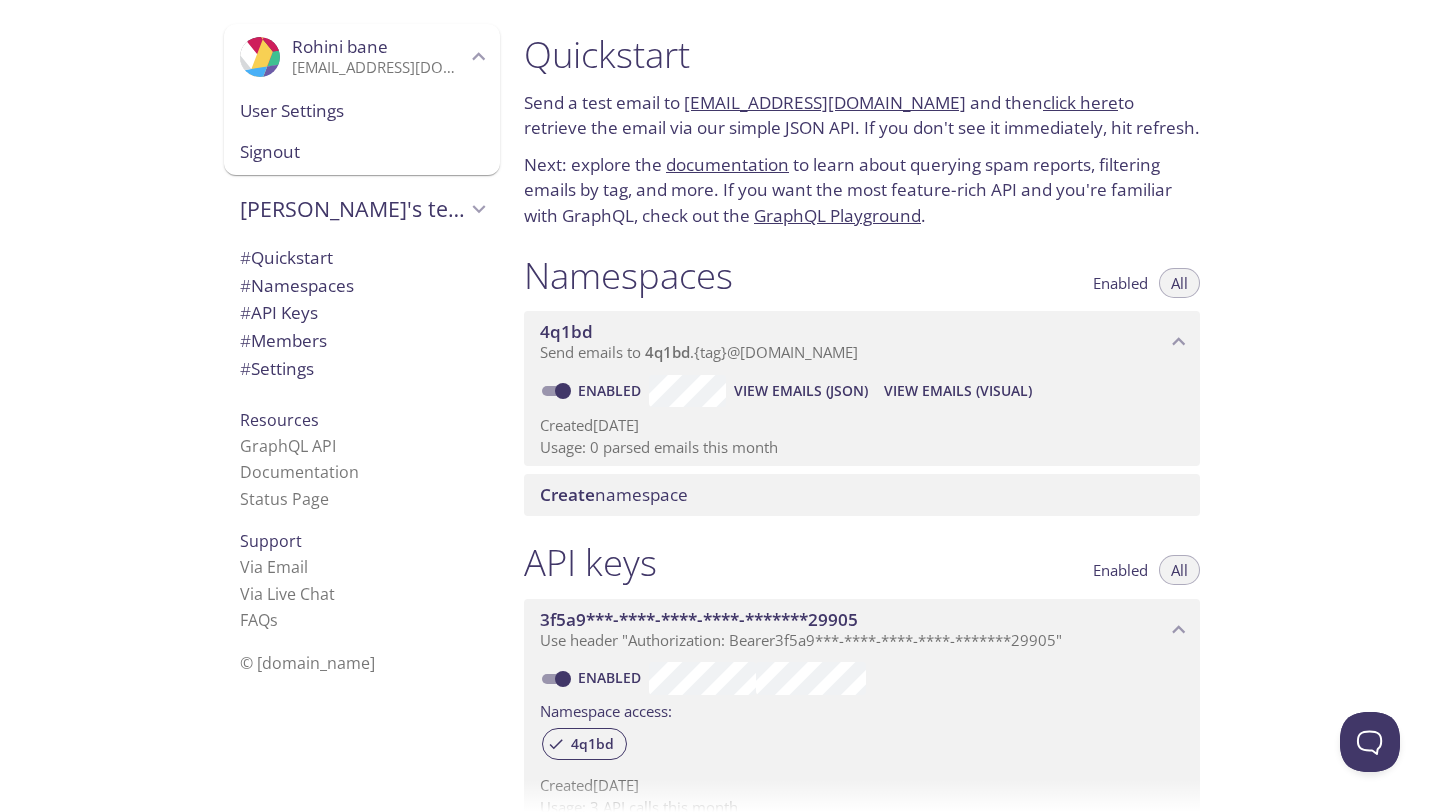 click on "click here" at bounding box center (1080, 102) 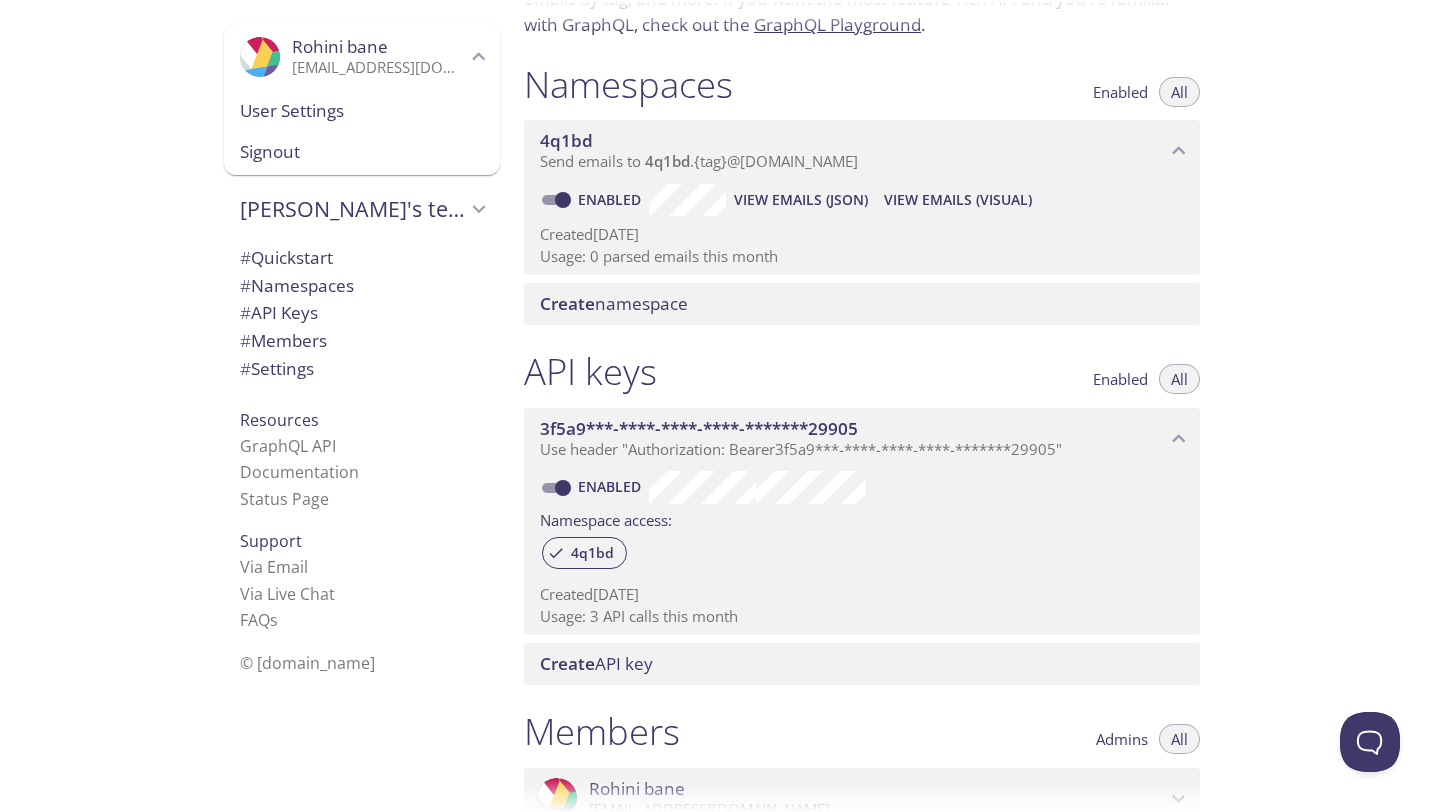 scroll, scrollTop: 0, scrollLeft: 0, axis: both 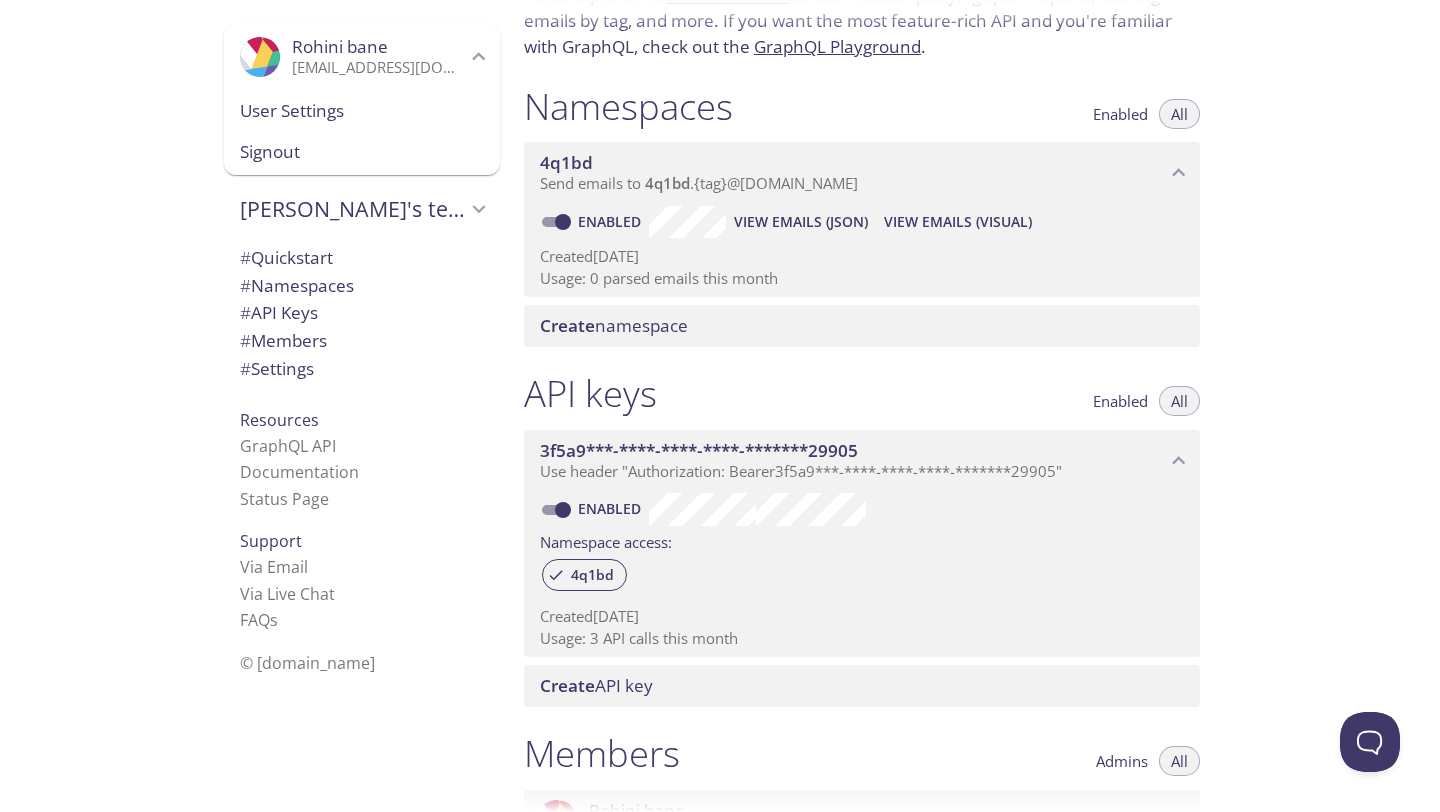 click on "View Emails (Visual)" at bounding box center (958, 222) 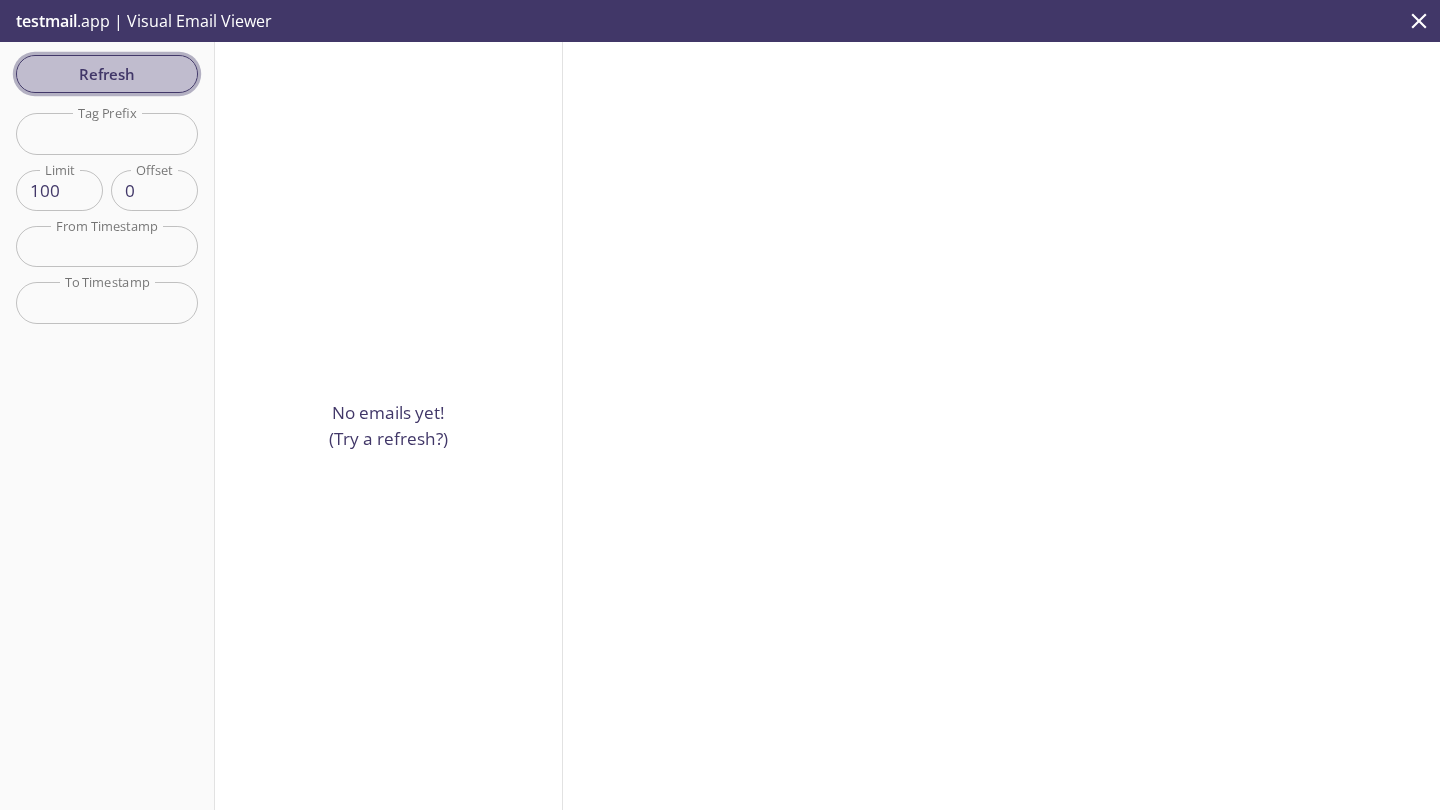 click on "Refresh" at bounding box center (107, 74) 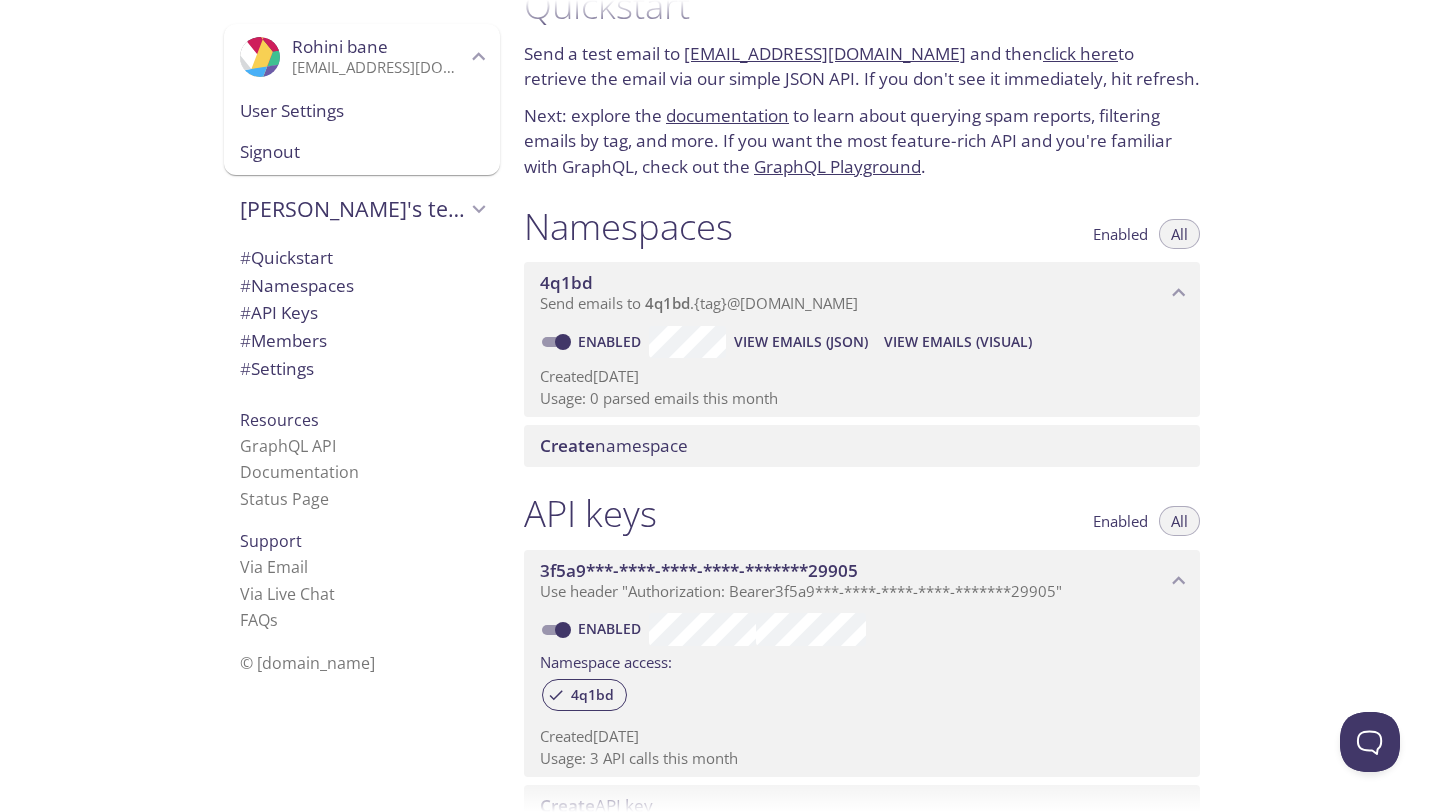 scroll, scrollTop: 0, scrollLeft: 0, axis: both 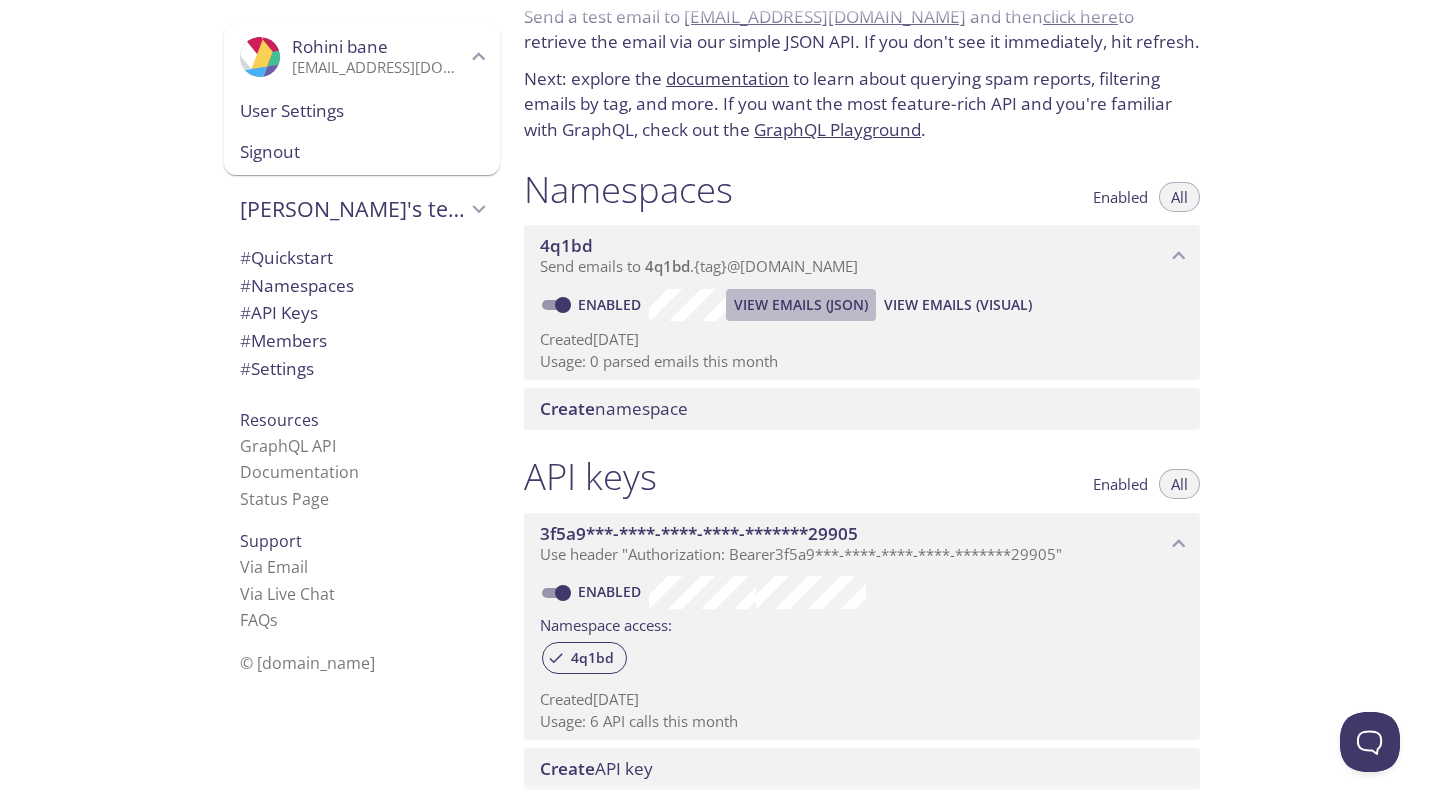 click on "View Emails (JSON)" at bounding box center (801, 305) 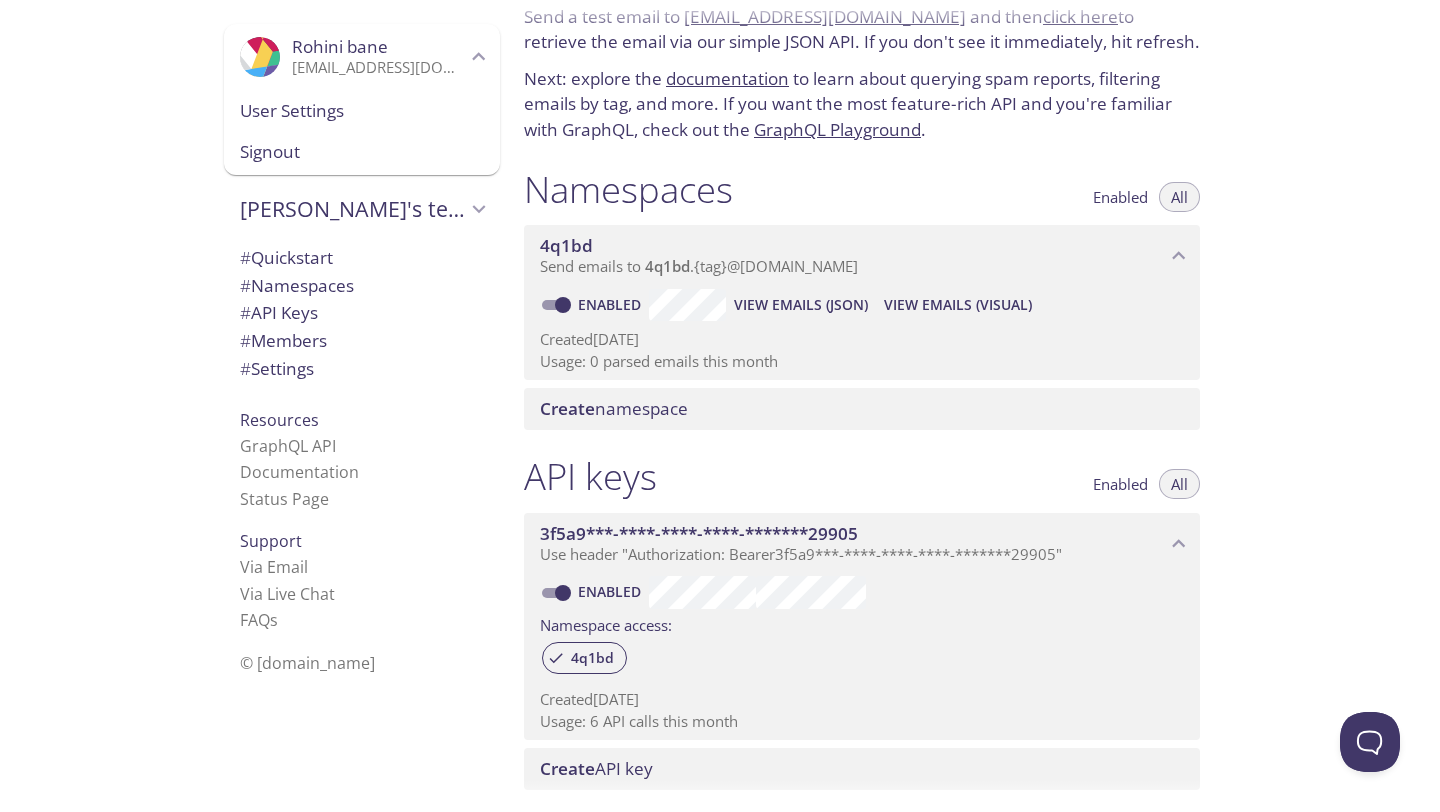 click on "View Emails (JSON)" at bounding box center [801, 305] 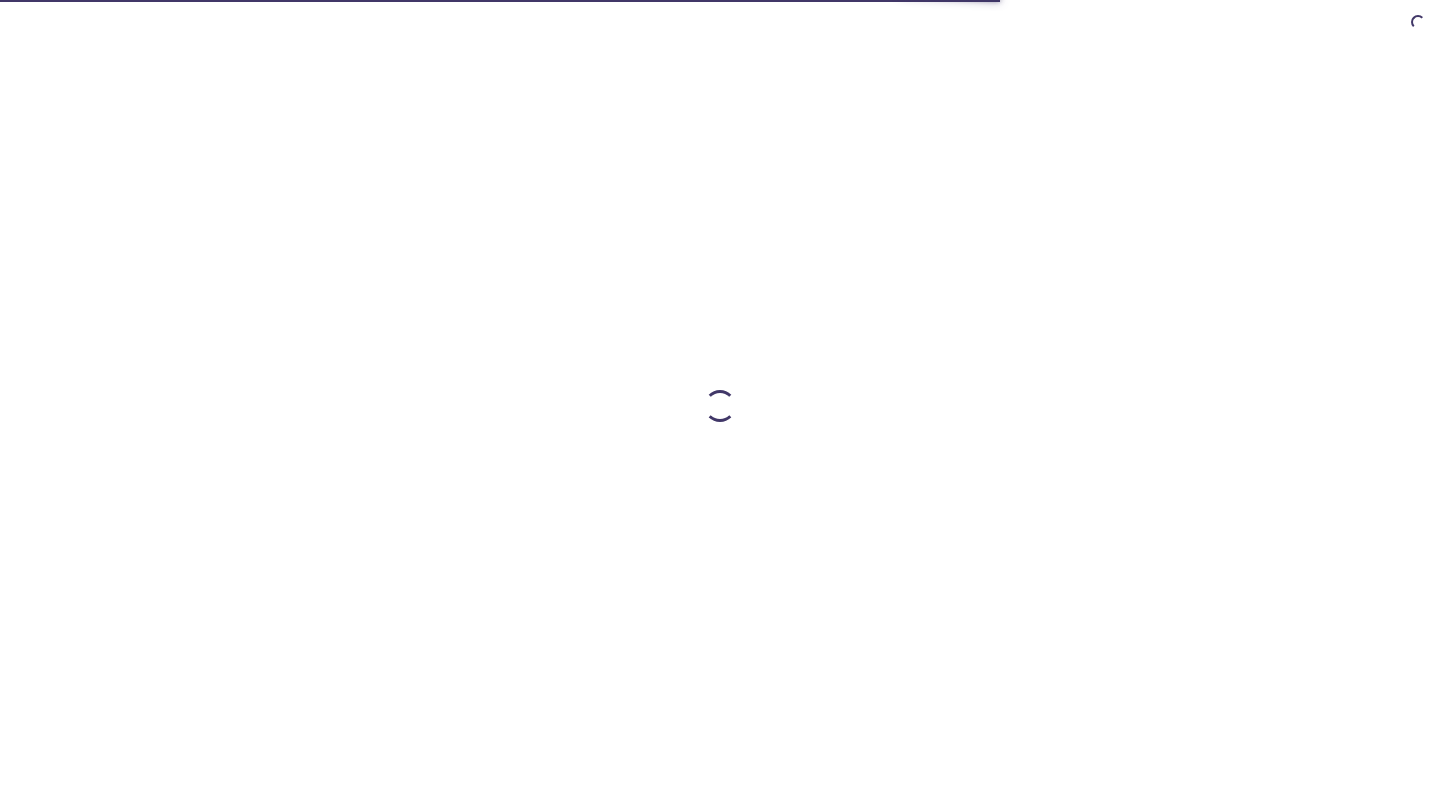 scroll, scrollTop: 0, scrollLeft: 0, axis: both 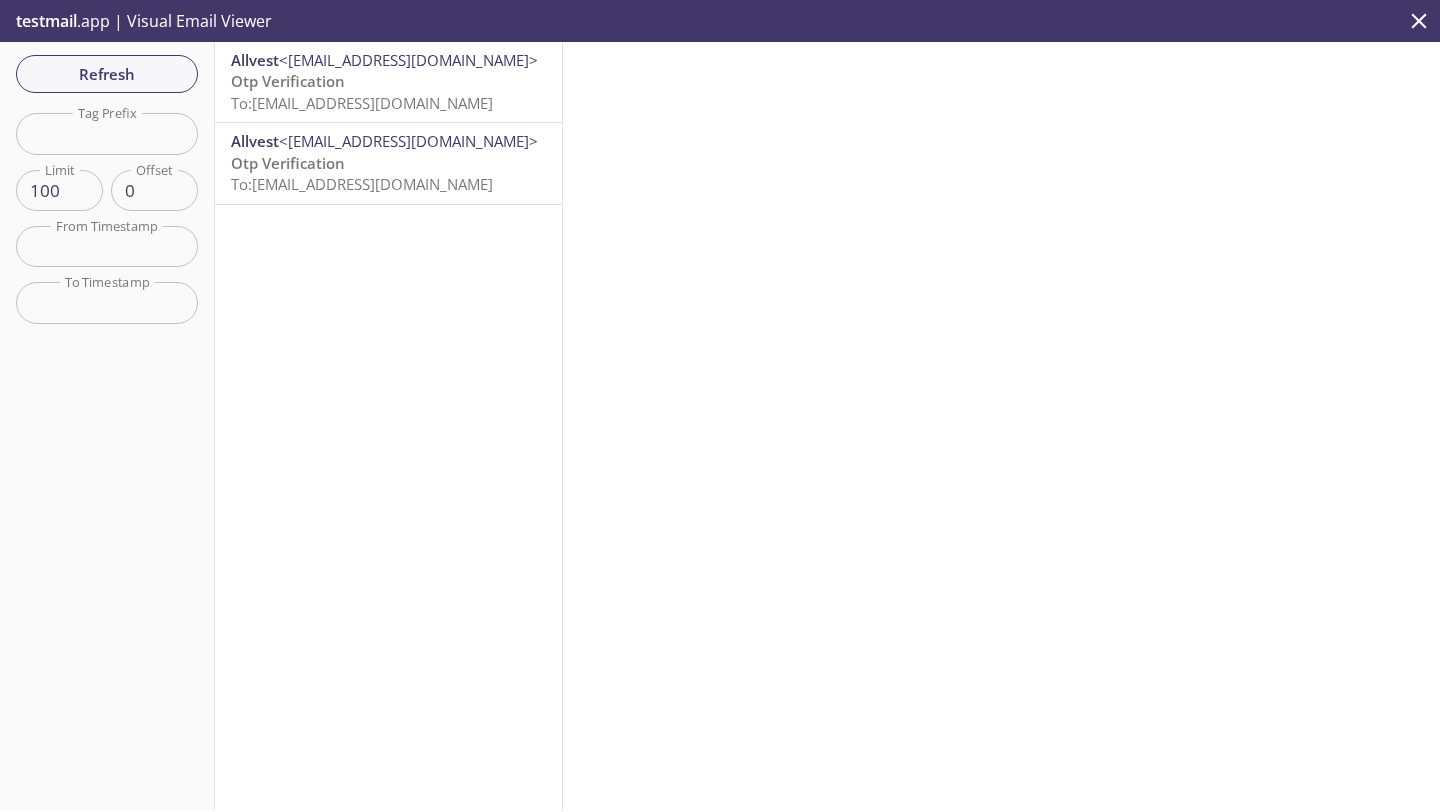 click on "To:  4q1bd.test@inbox.testmail.app" at bounding box center [362, 103] 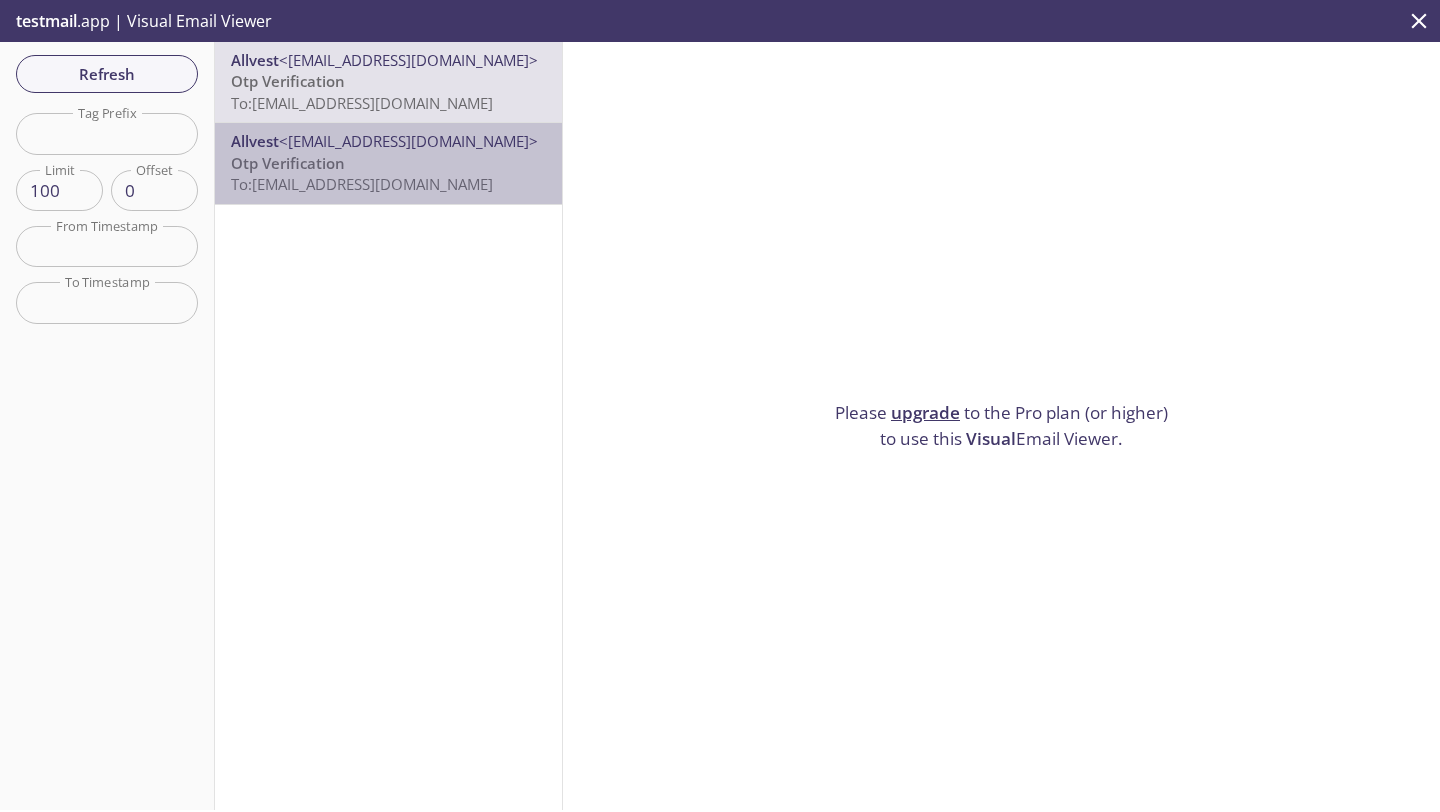 click on "<[EMAIL_ADDRESS][DOMAIN_NAME]>" at bounding box center [408, 141] 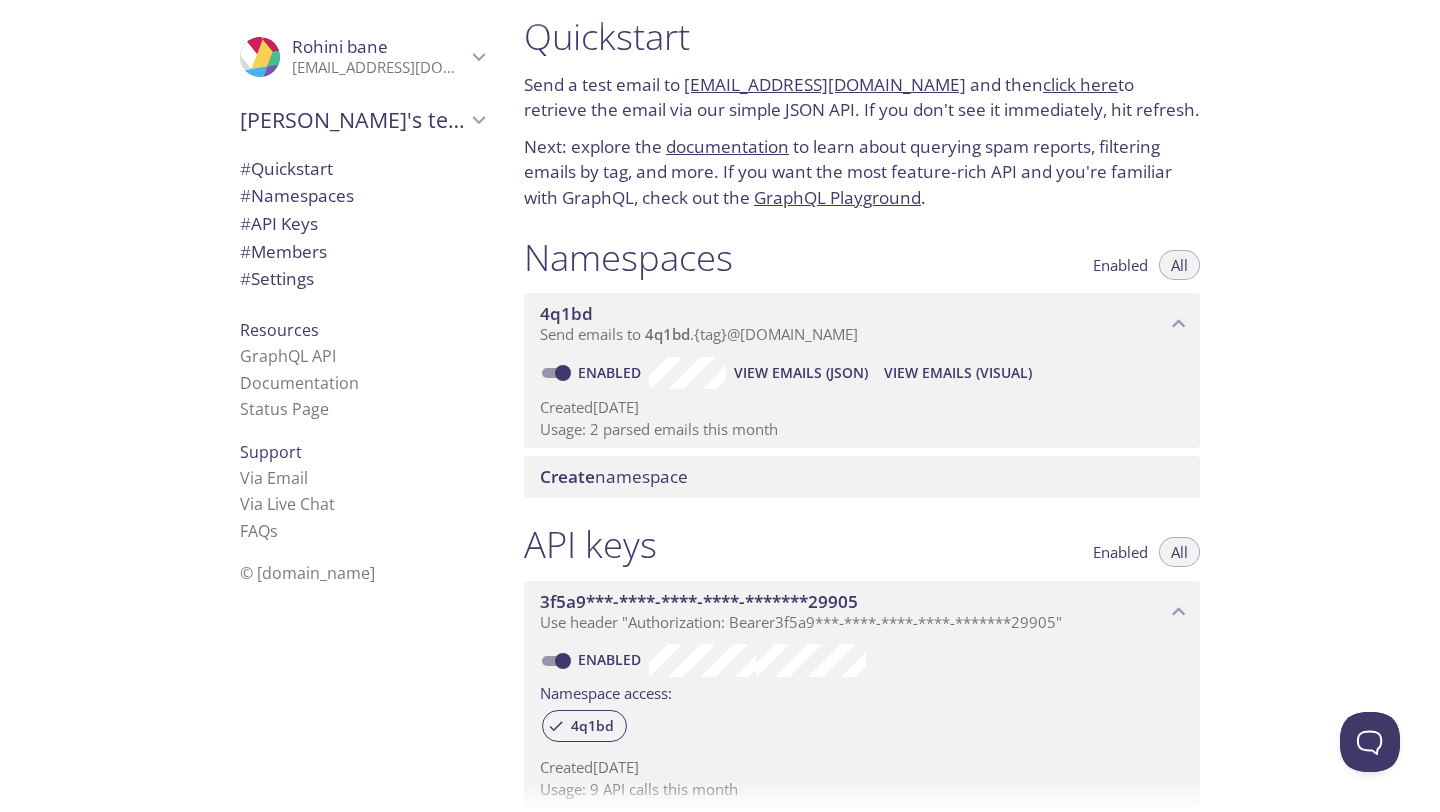 scroll, scrollTop: 0, scrollLeft: 0, axis: both 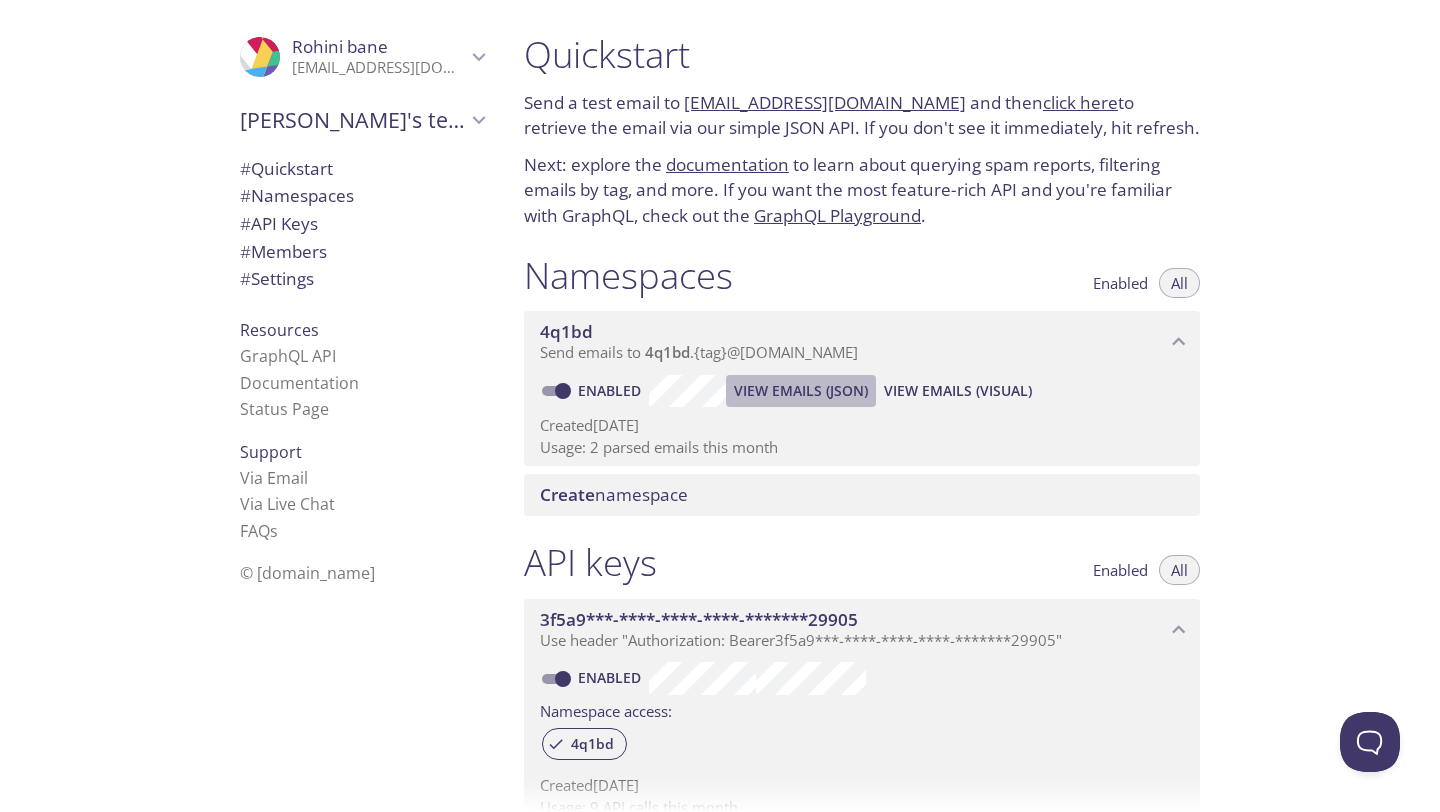click on "View Emails (JSON)" at bounding box center [801, 391] 